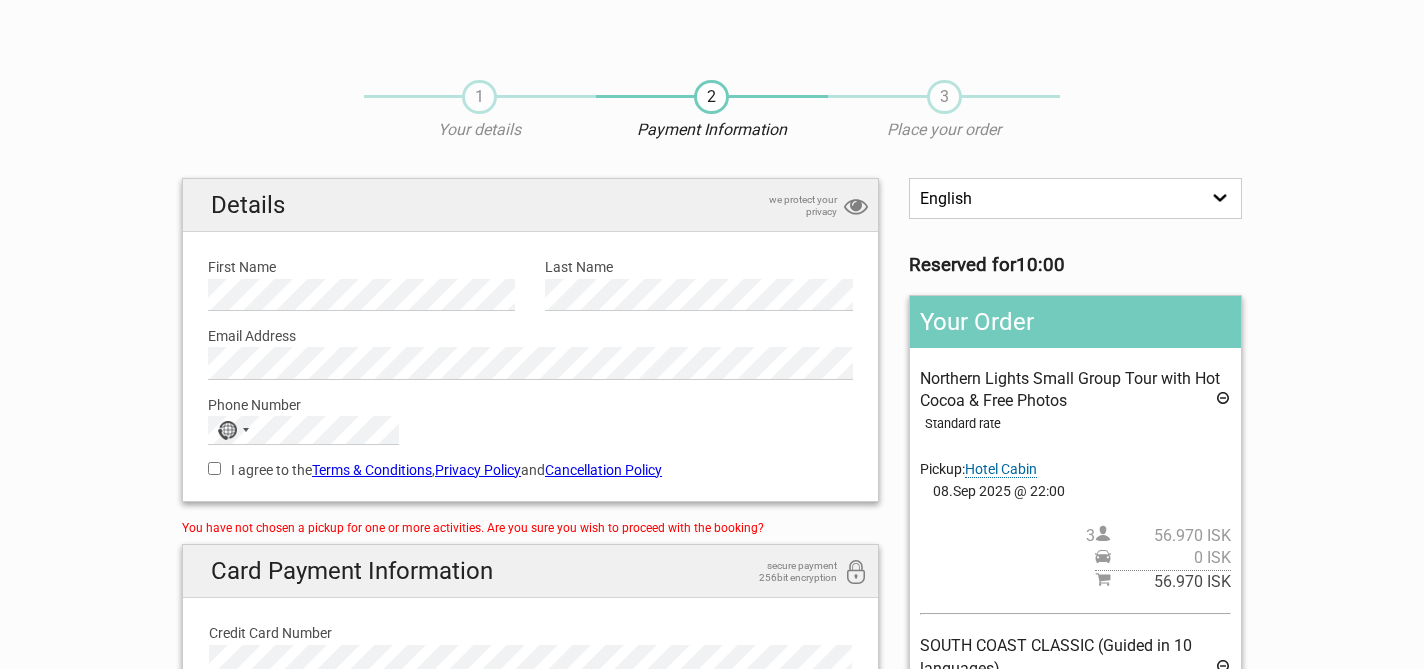 scroll, scrollTop: 0, scrollLeft: 0, axis: both 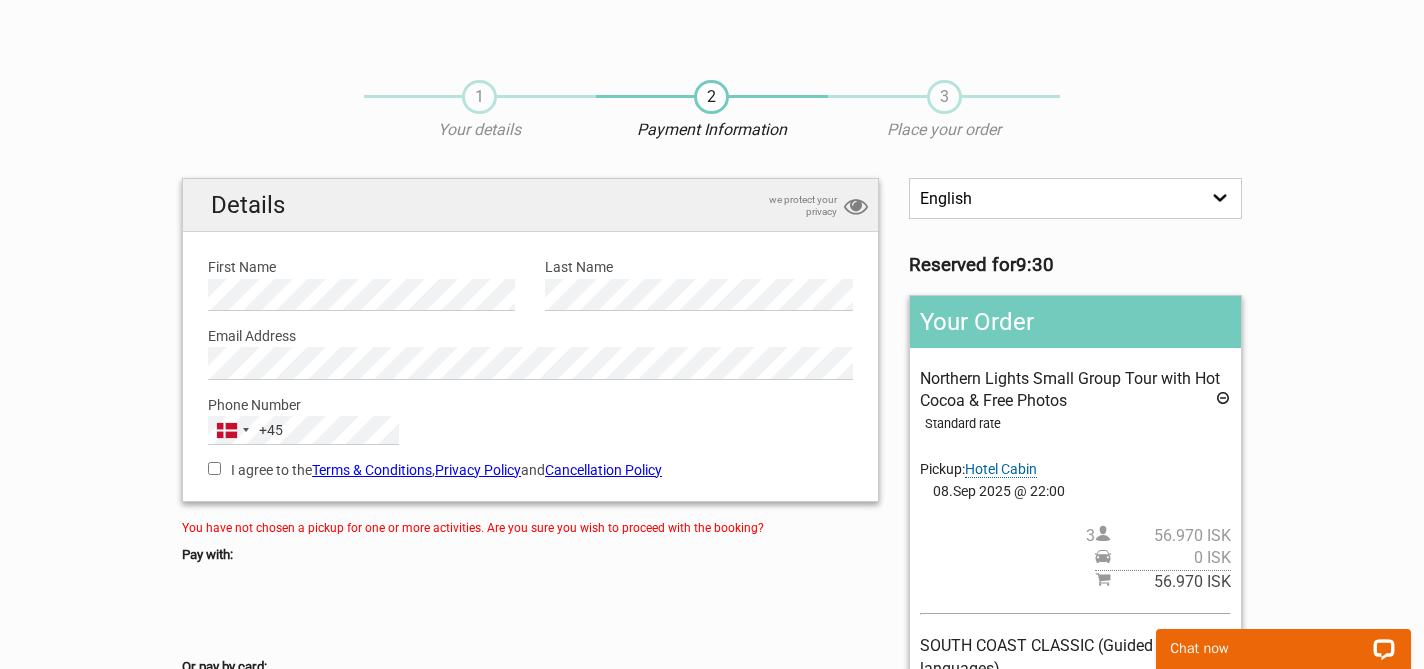 click on "I agree to the  Terms & Conditions ,  Privacy Policy  and  Cancellation Policy" at bounding box center [214, 468] 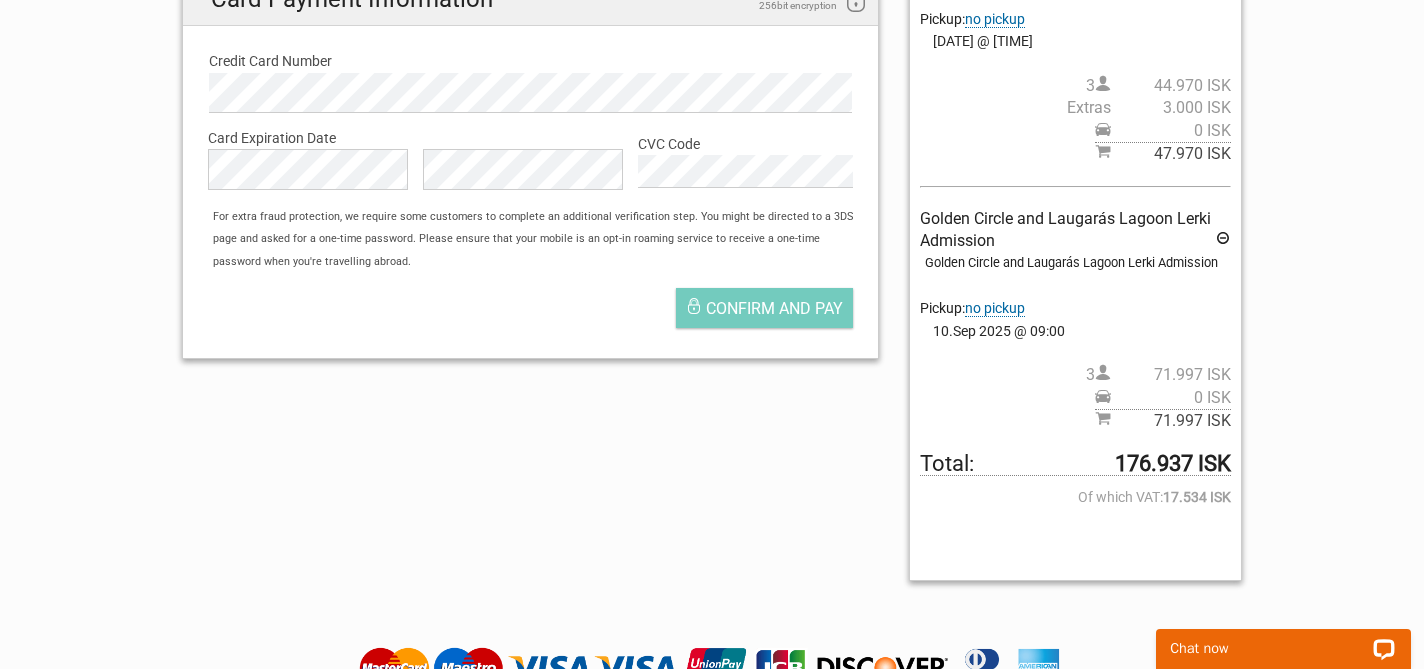 scroll, scrollTop: 716, scrollLeft: 0, axis: vertical 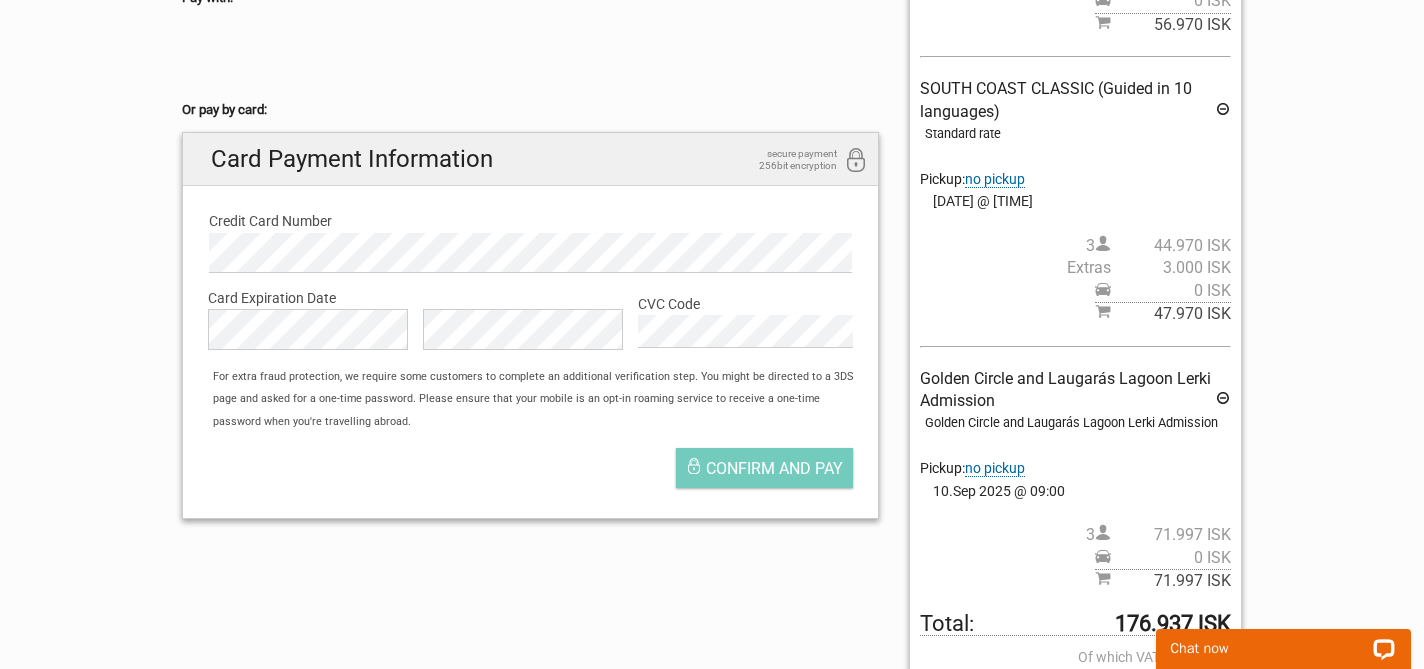 click on "Confirm and pay" at bounding box center [530, 473] 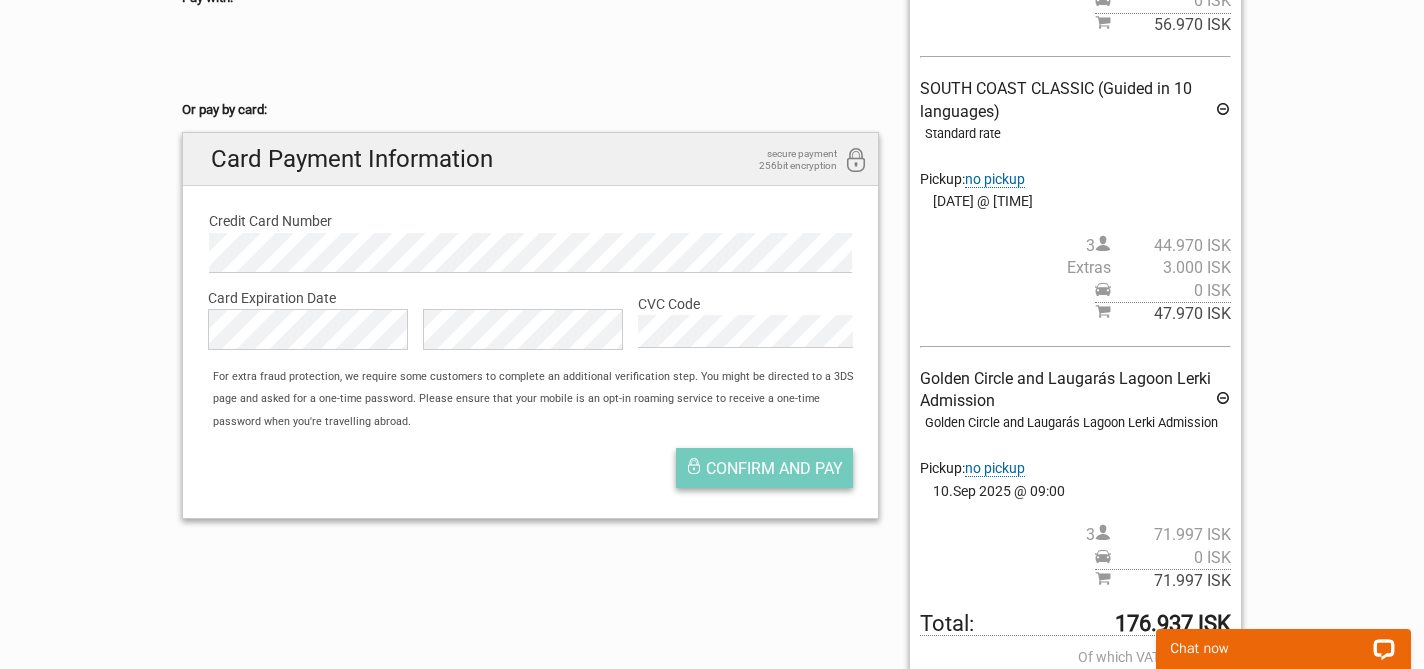 click on "Confirm and pay" at bounding box center [774, 468] 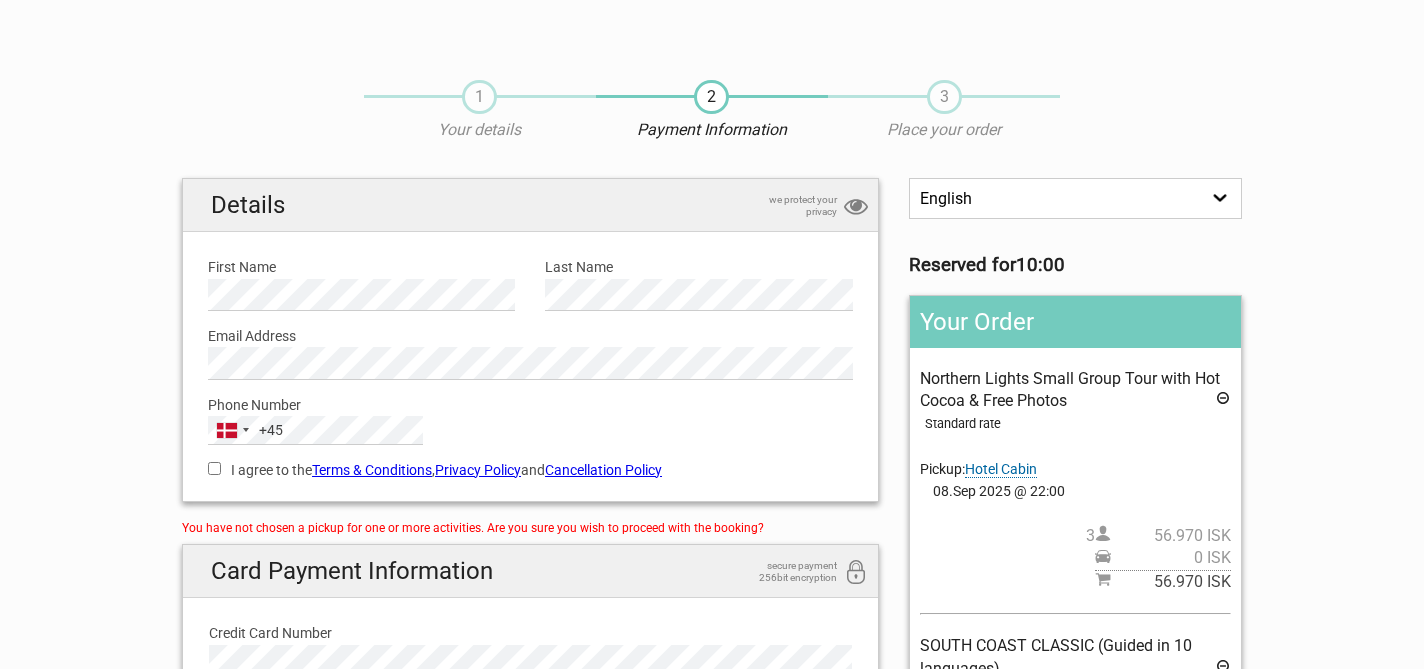 scroll, scrollTop: 0, scrollLeft: 0, axis: both 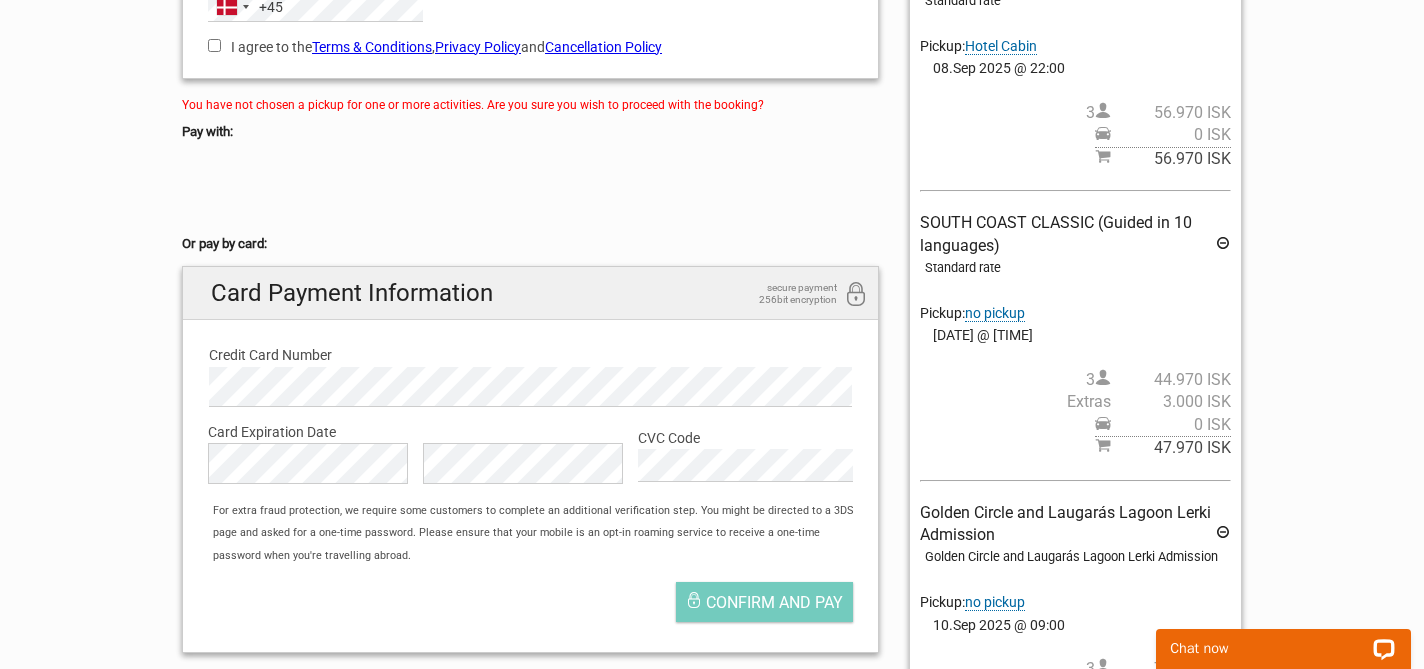 click on "no pickup" at bounding box center [995, 313] 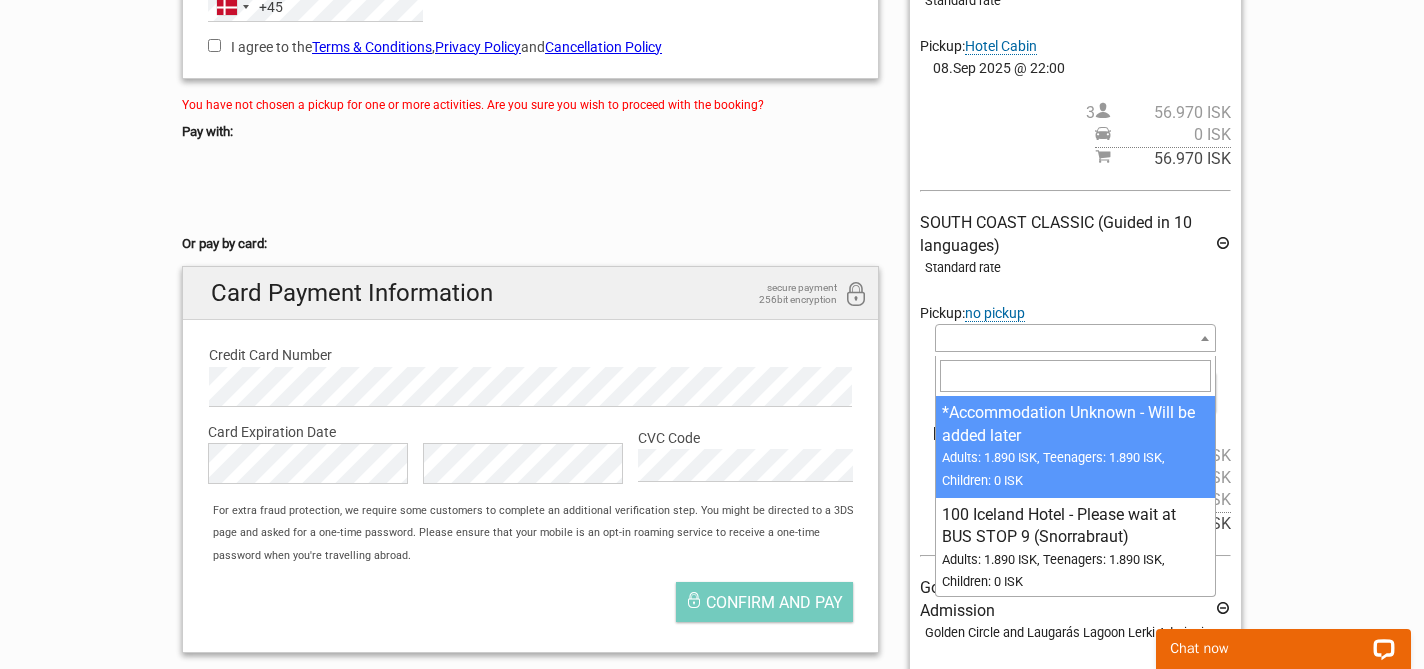 click at bounding box center (1205, 338) 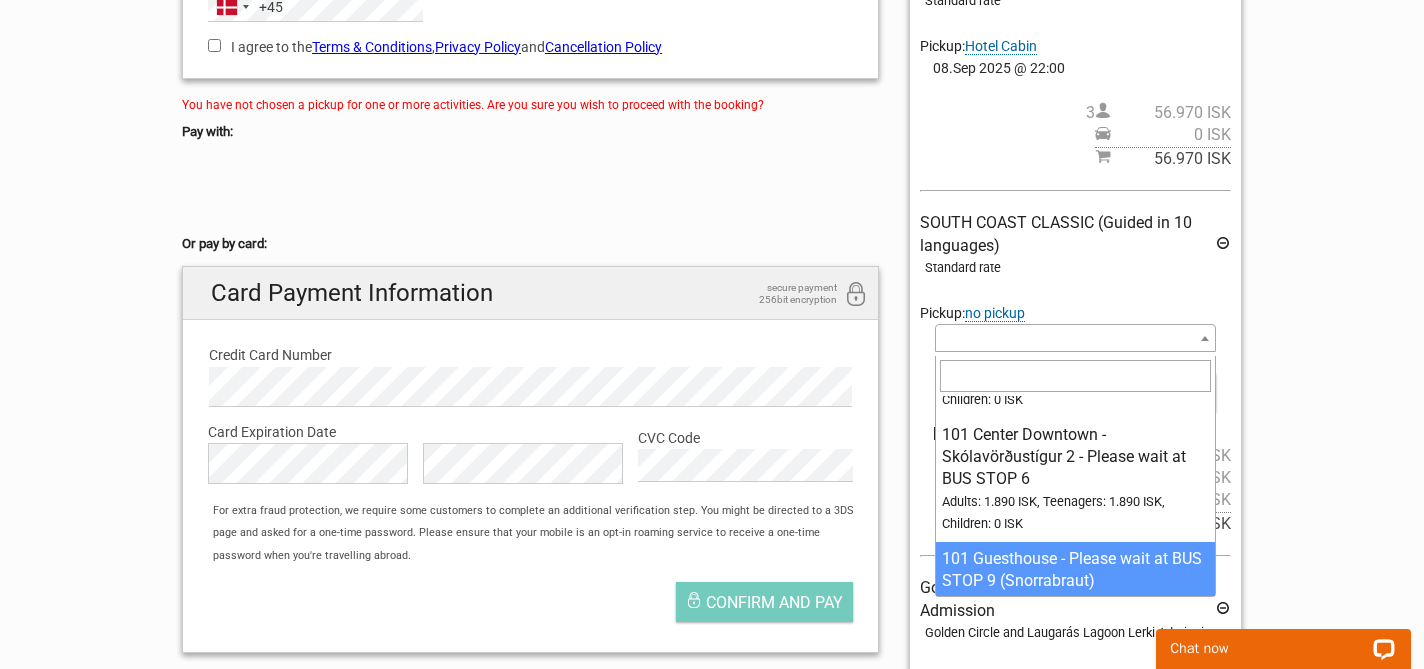 scroll, scrollTop: 176, scrollLeft: 0, axis: vertical 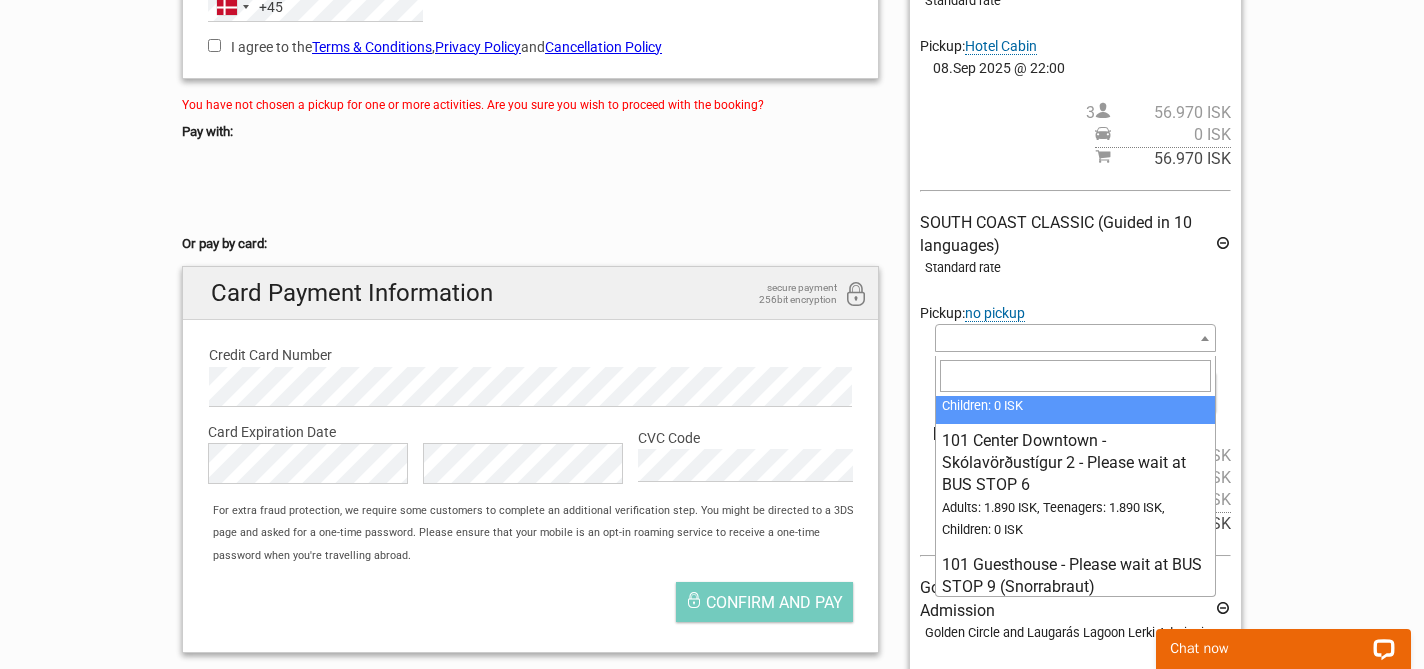 click at bounding box center [1205, 338] 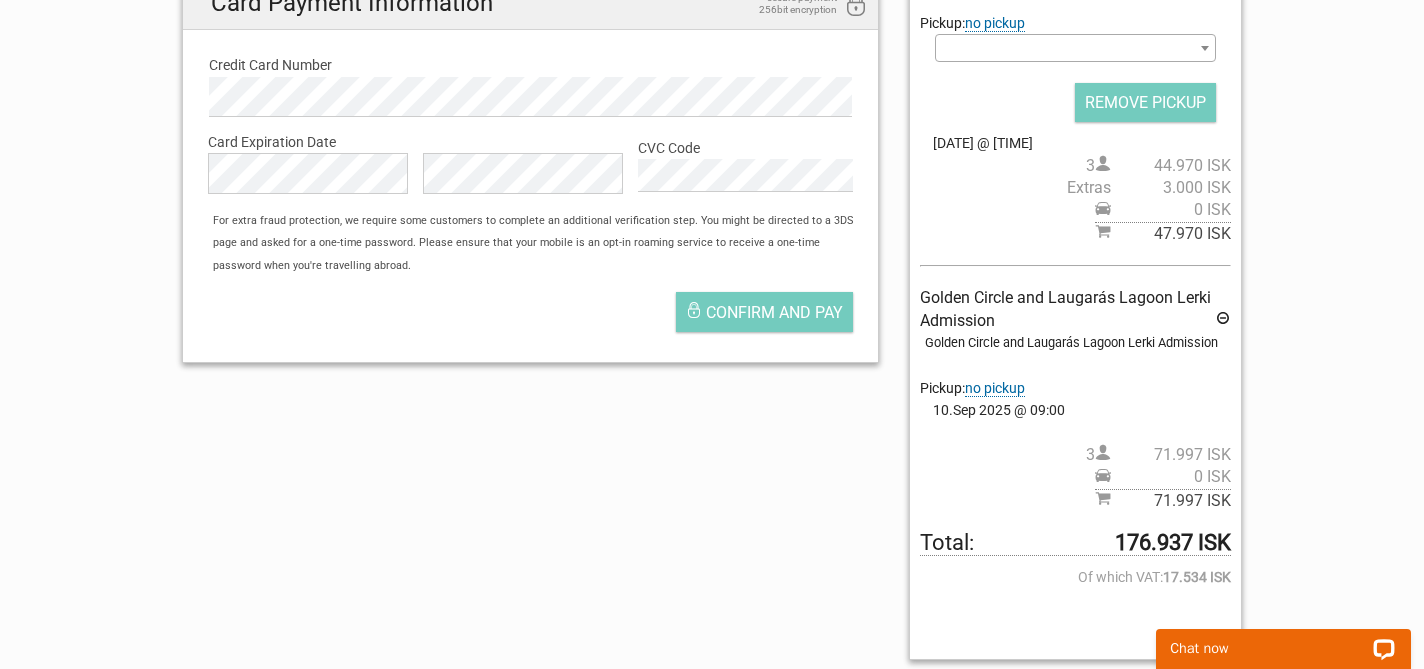 scroll, scrollTop: 719, scrollLeft: 0, axis: vertical 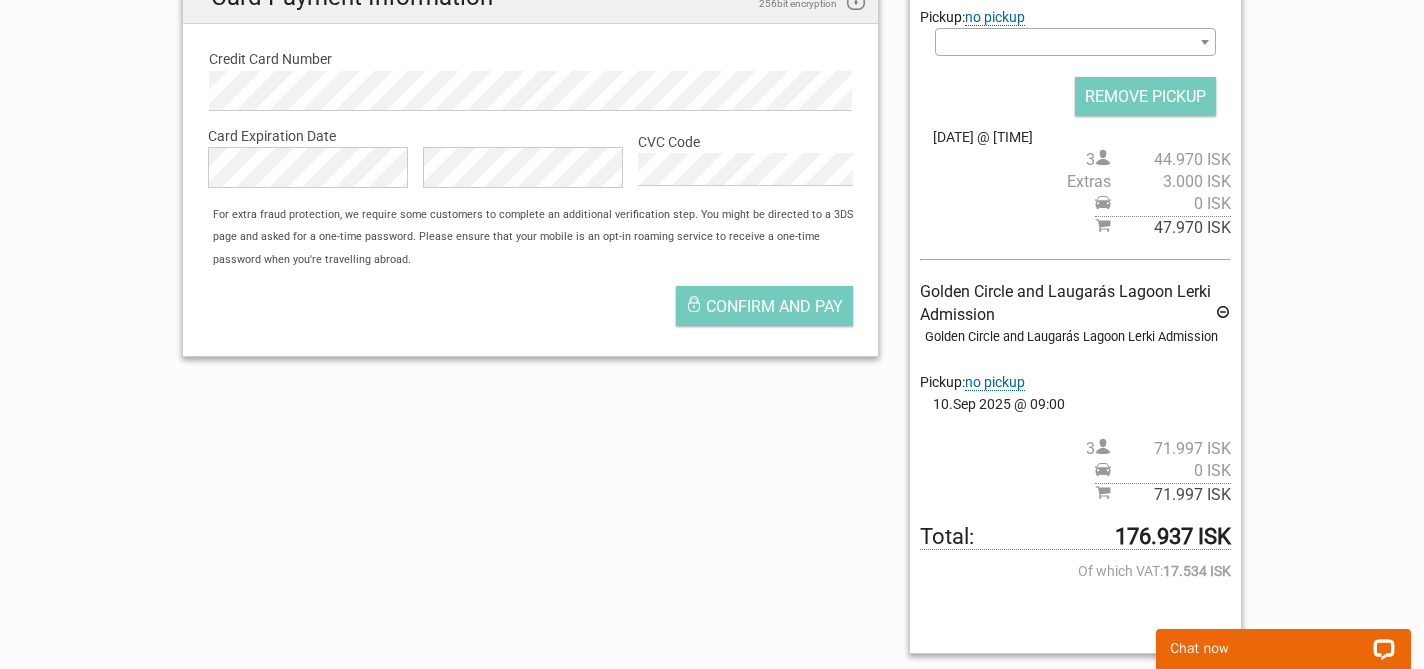 click on "no pickup" at bounding box center (995, 382) 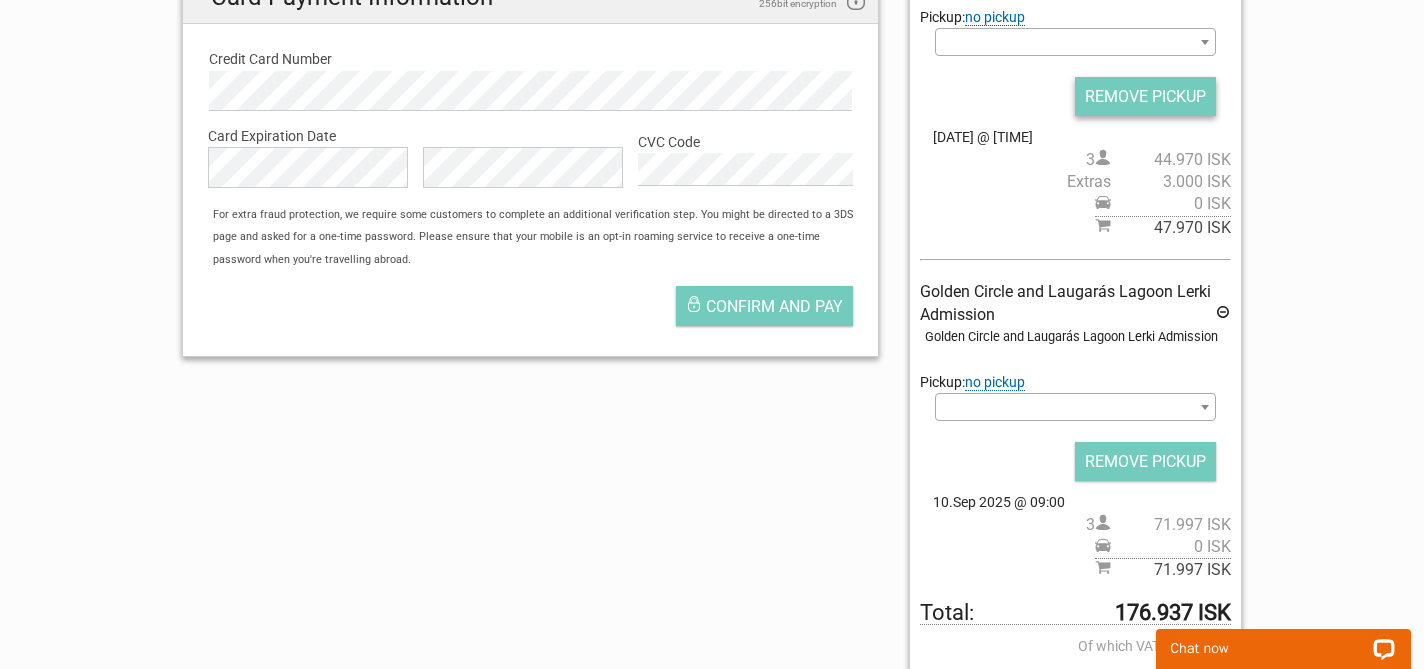 click on "REMOVE PICKUP" at bounding box center [1145, 96] 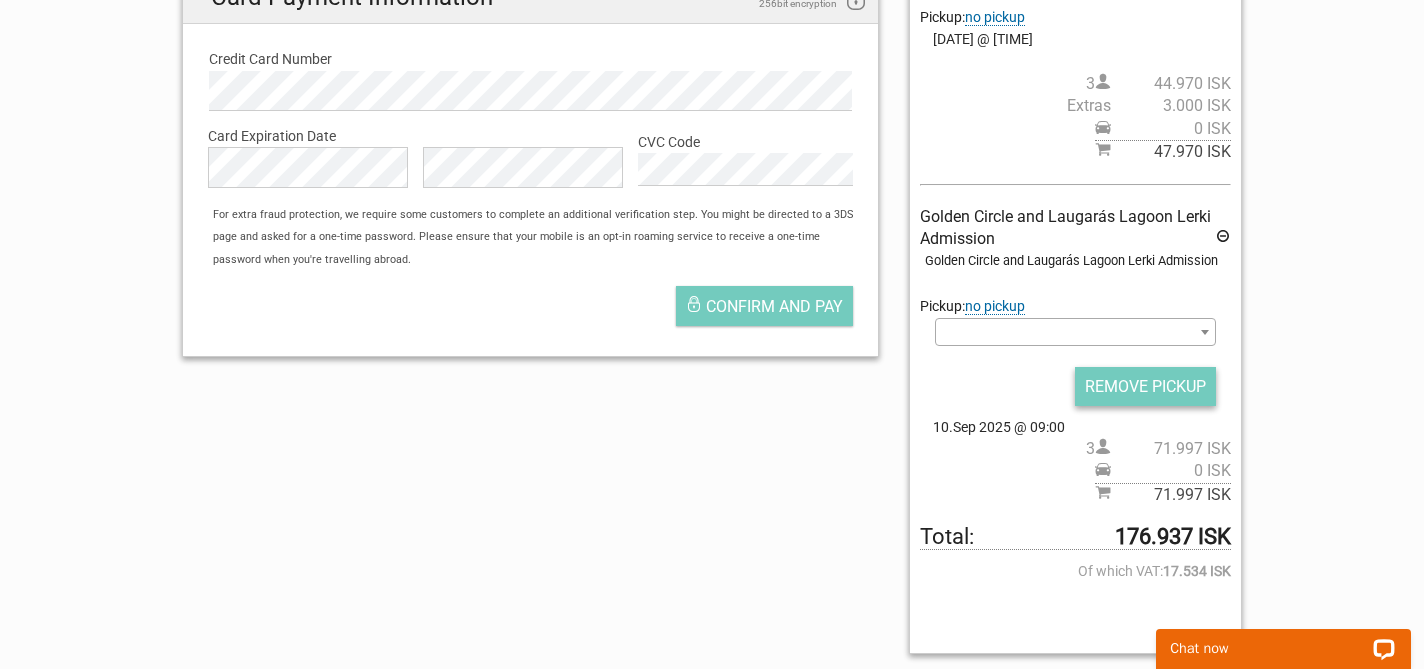 click on "REMOVE PICKUP" at bounding box center (1145, 386) 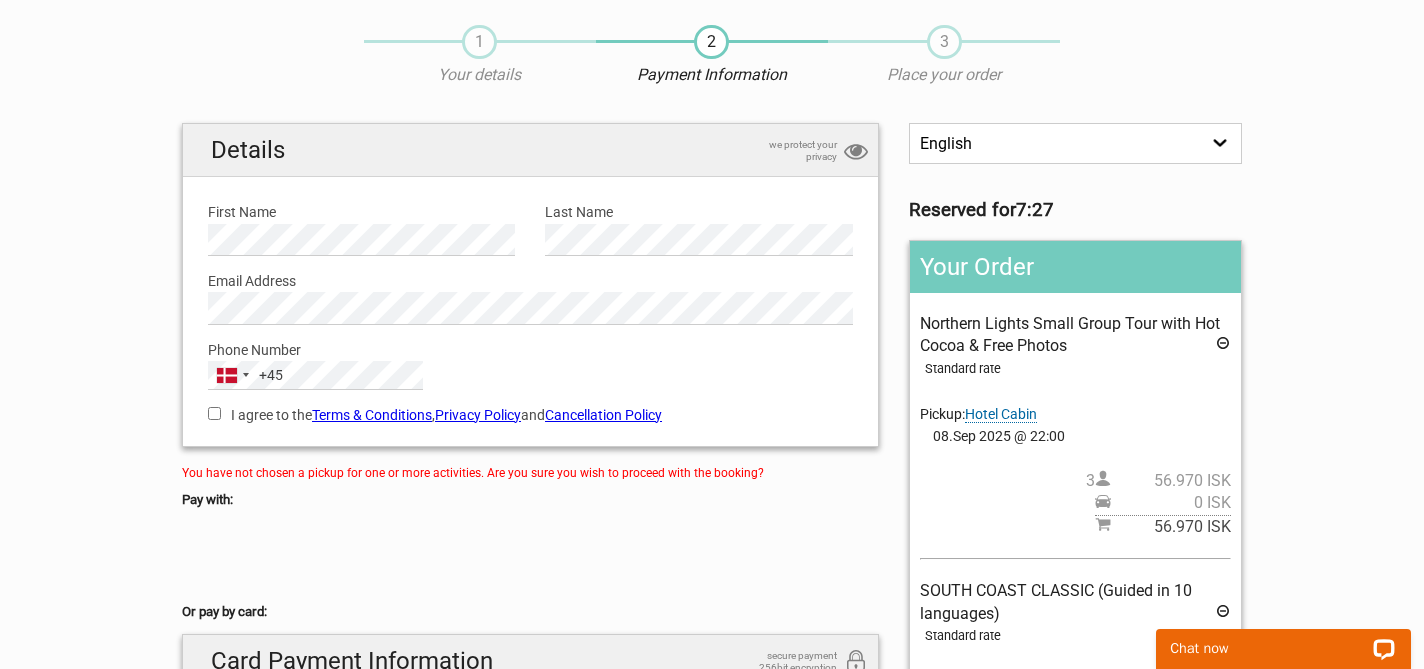 scroll, scrollTop: 62, scrollLeft: 0, axis: vertical 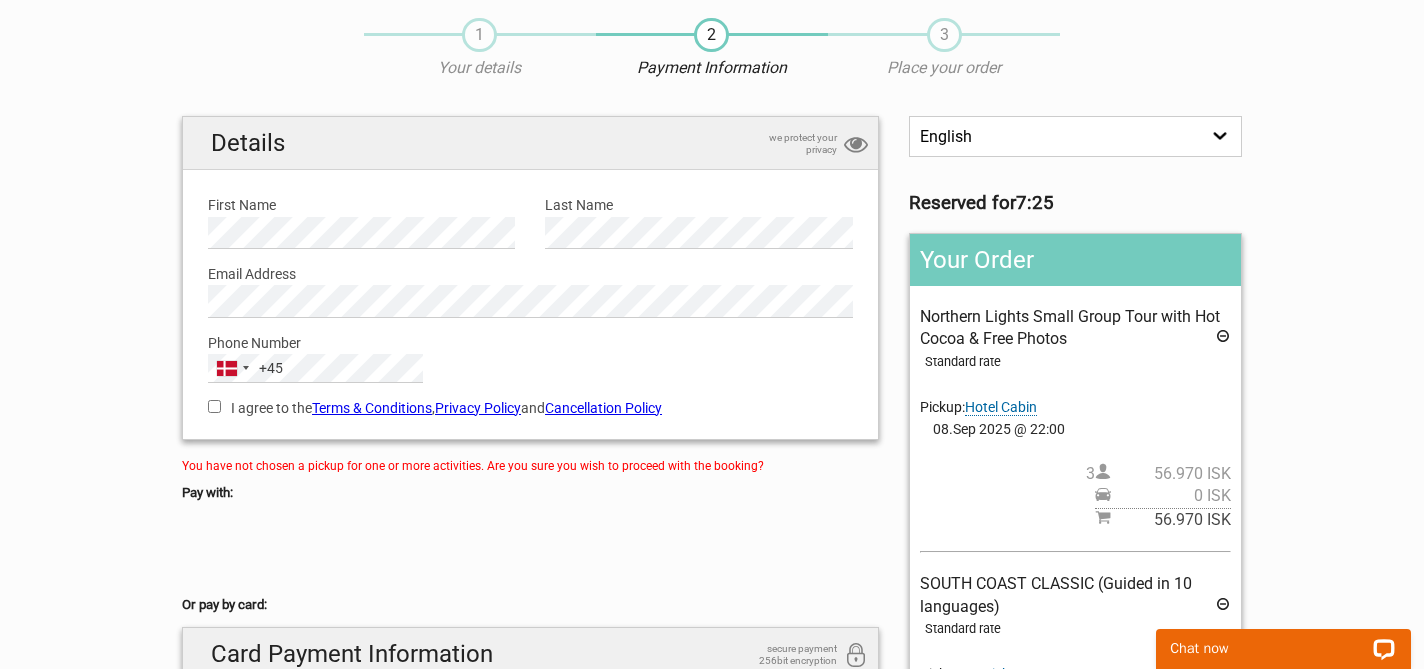 click on "I agree to the  Terms & Conditions ,  Privacy Policy  and  Cancellation Policy" at bounding box center [214, 406] 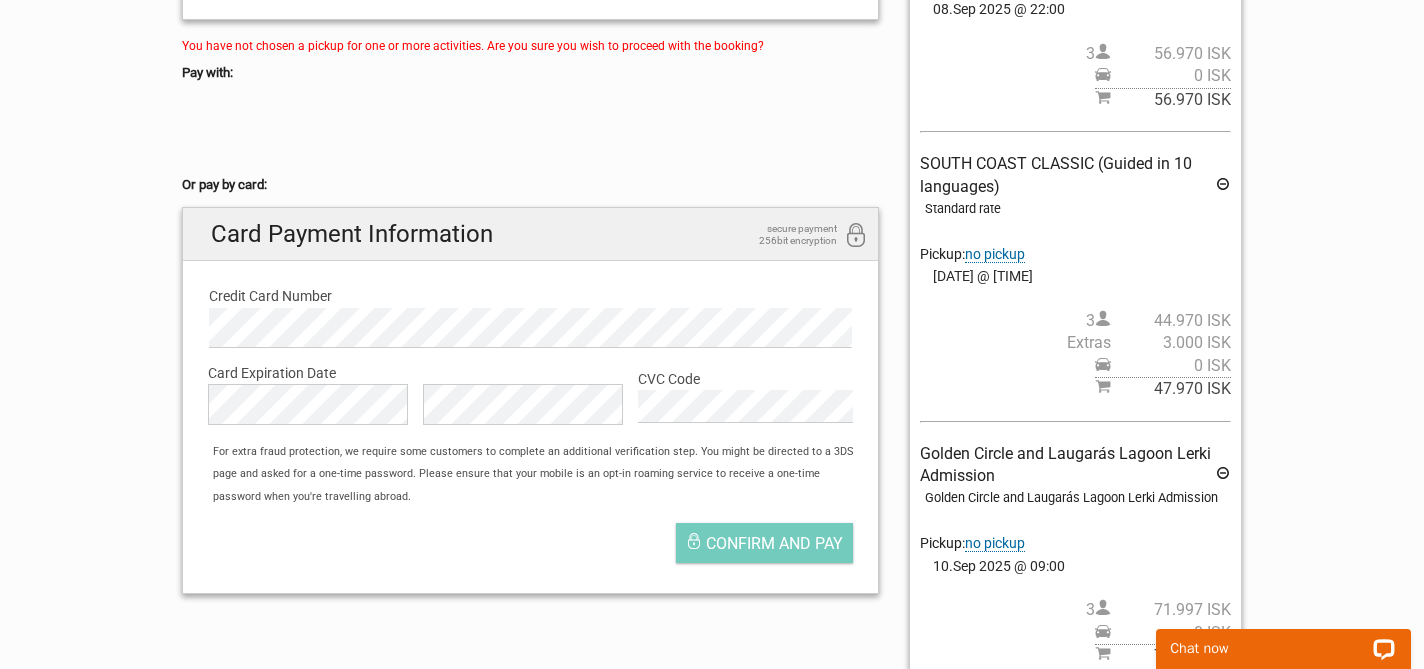 scroll, scrollTop: 464, scrollLeft: 0, axis: vertical 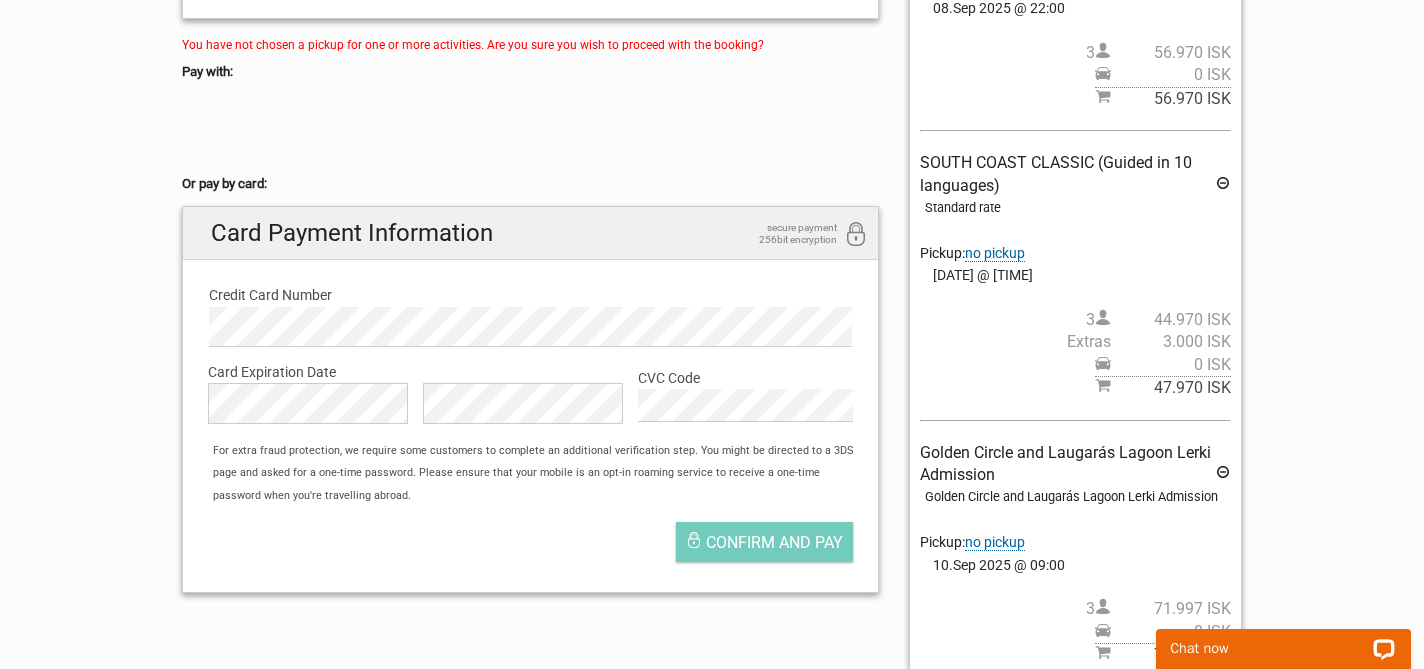 click at bounding box center [1223, 186] 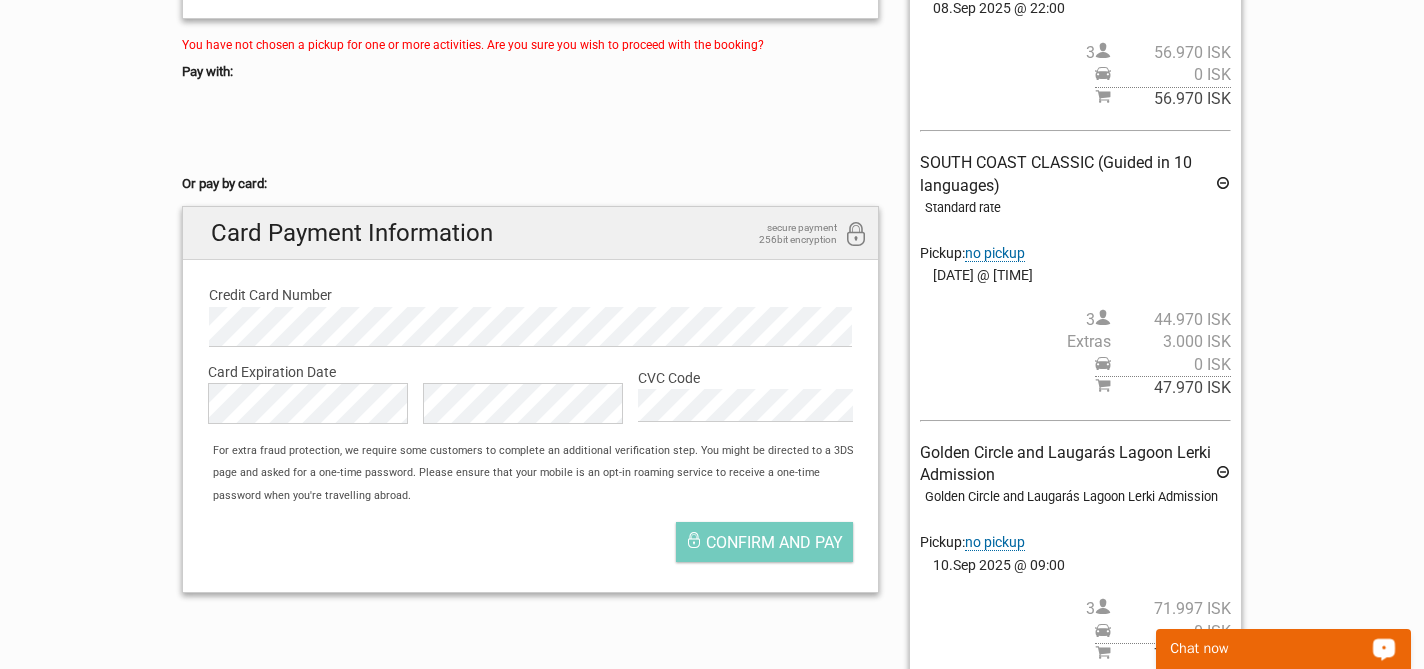 click on "Chat now" at bounding box center (1270, 649) 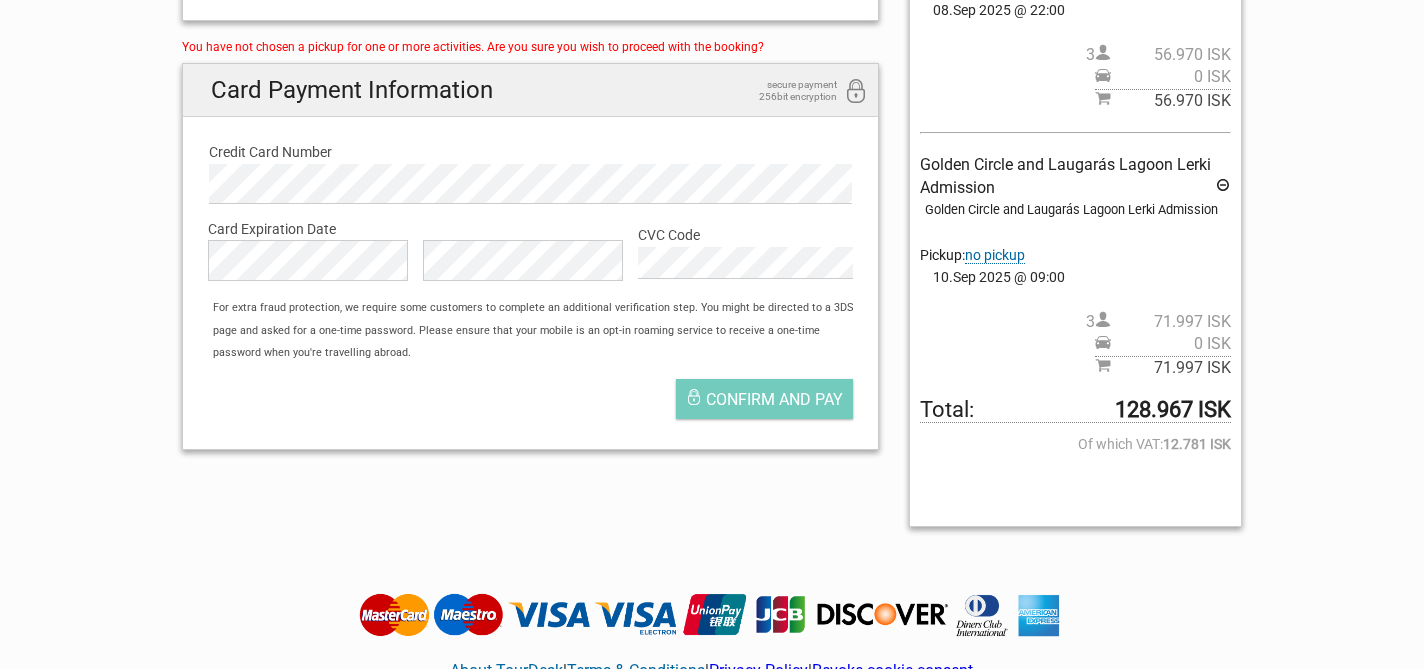 scroll, scrollTop: 481, scrollLeft: 0, axis: vertical 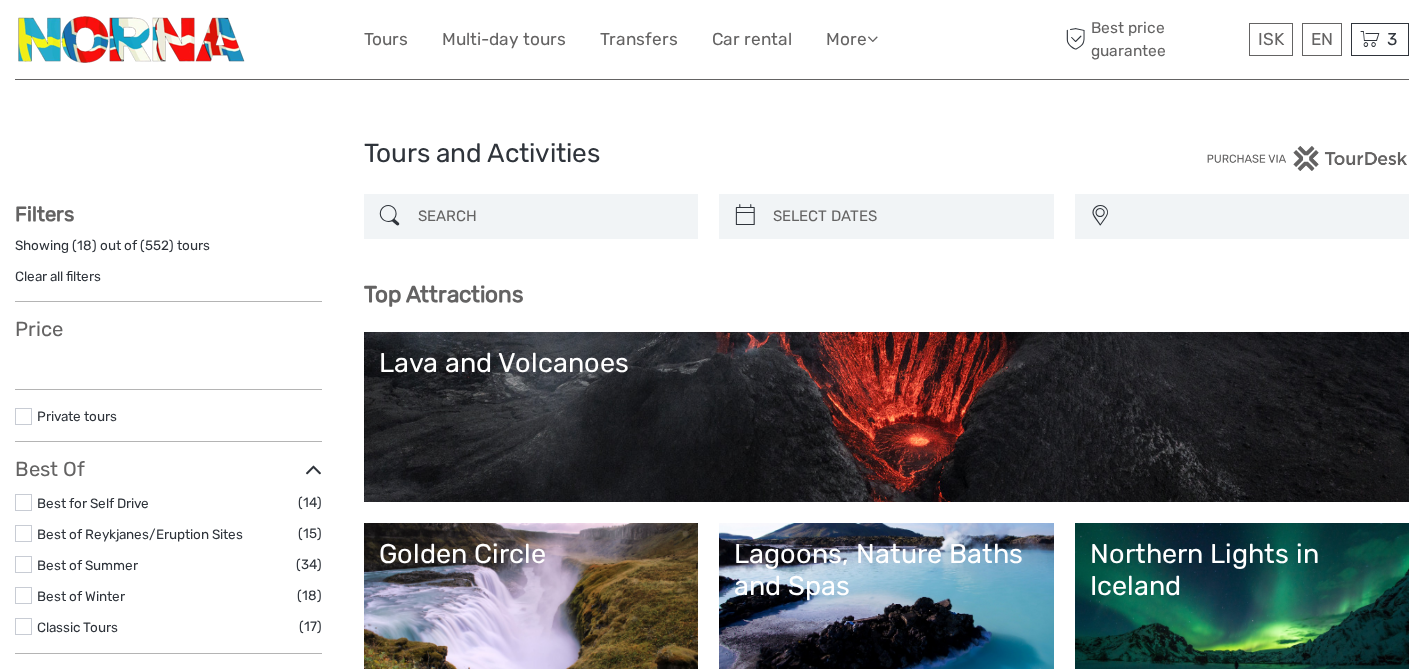 select 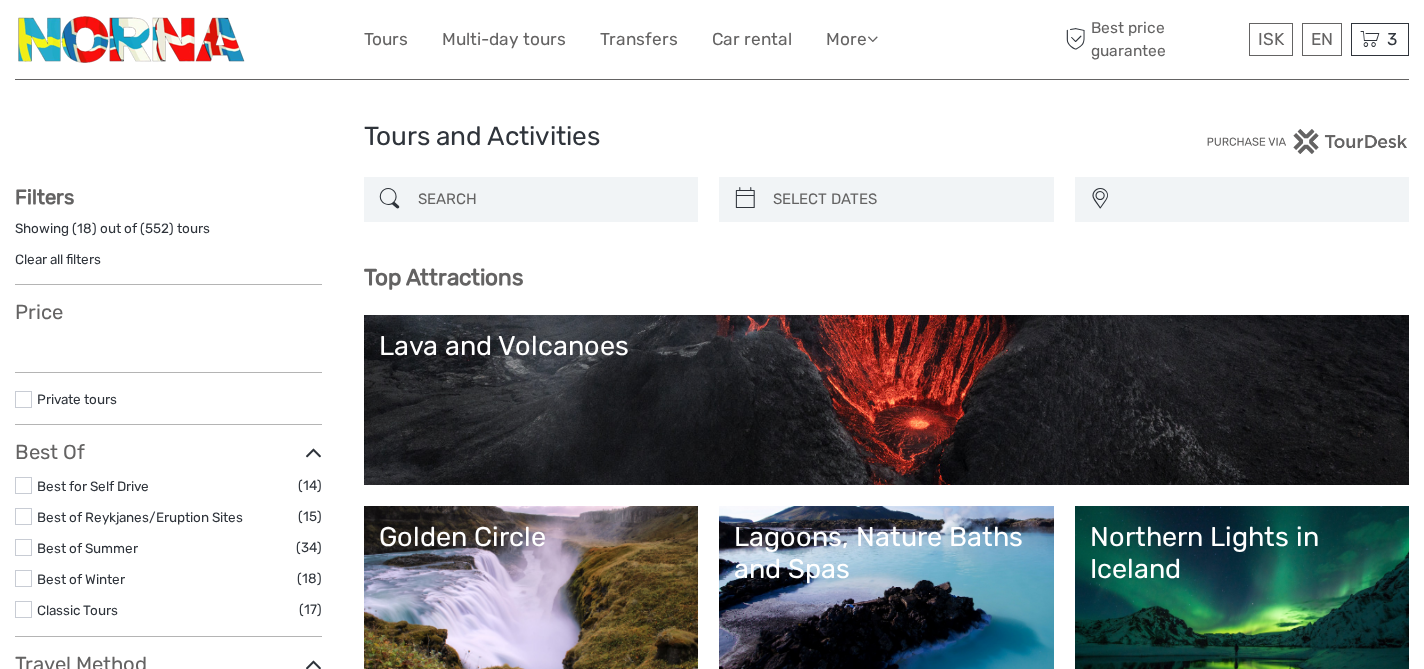 select 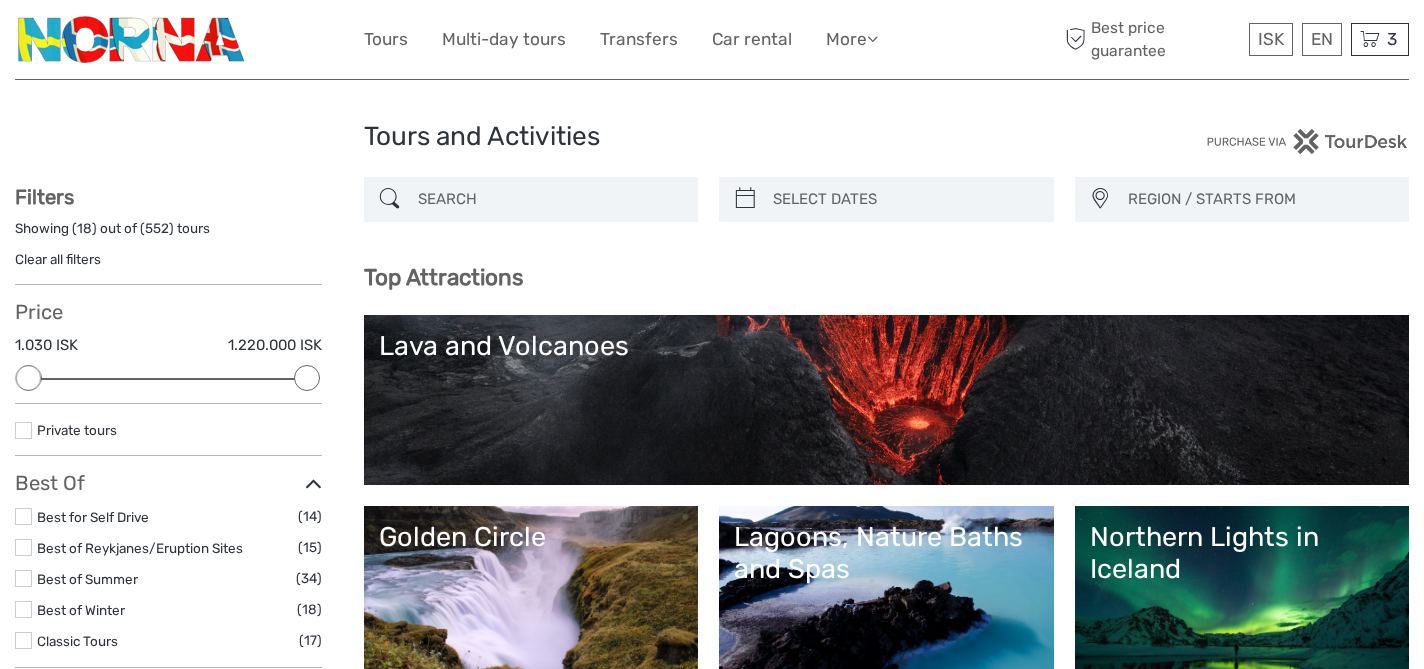 scroll, scrollTop: 0, scrollLeft: 0, axis: both 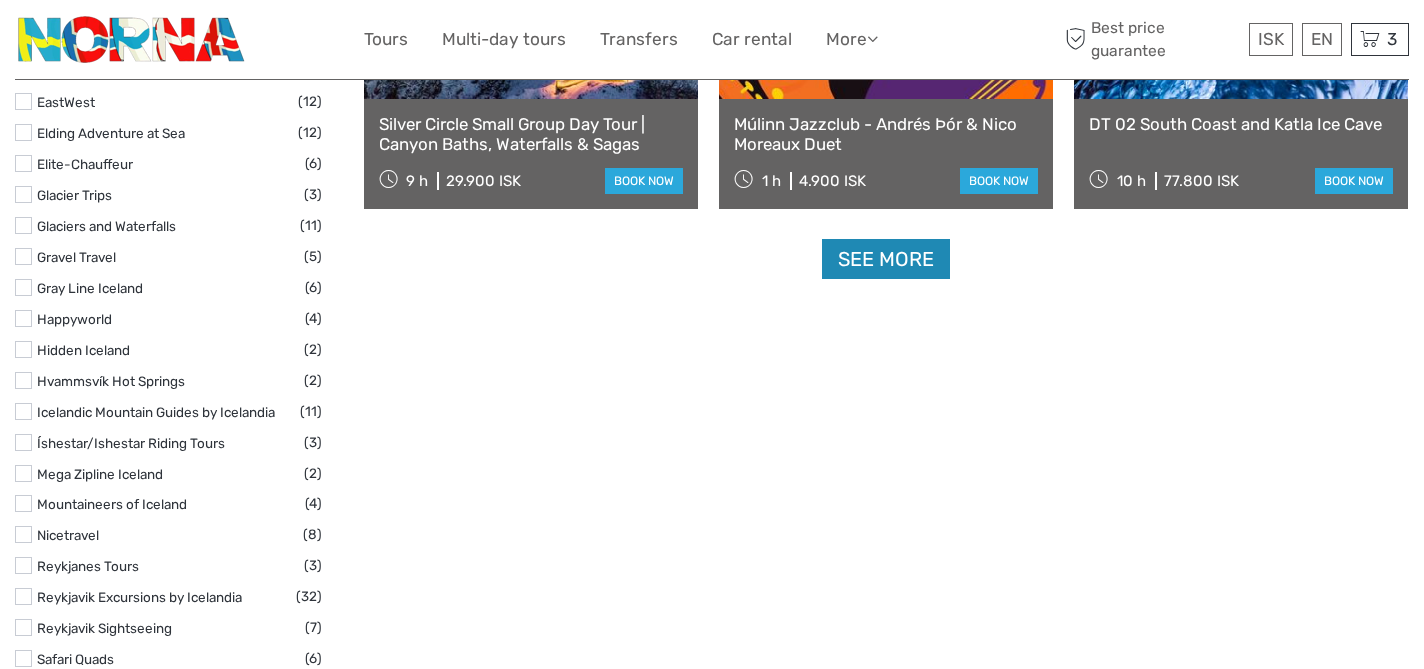 click on "See more" at bounding box center [886, 259] 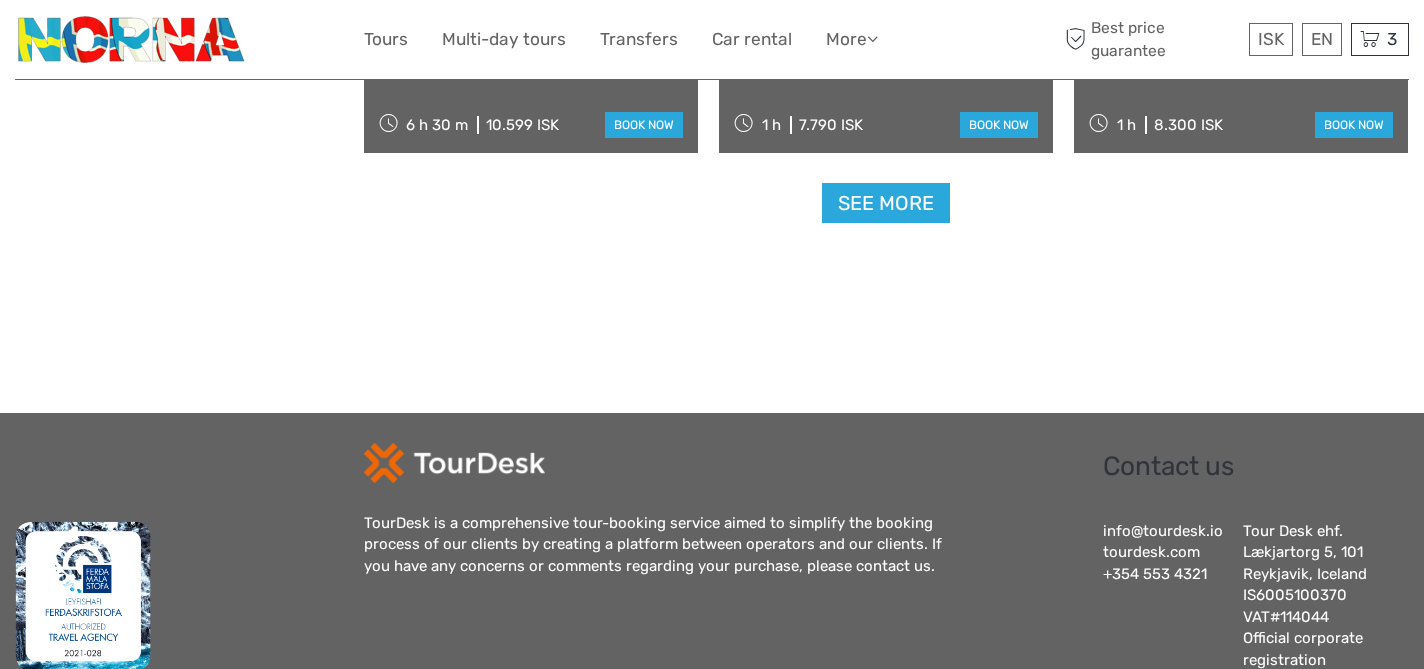 scroll, scrollTop: 4323, scrollLeft: 0, axis: vertical 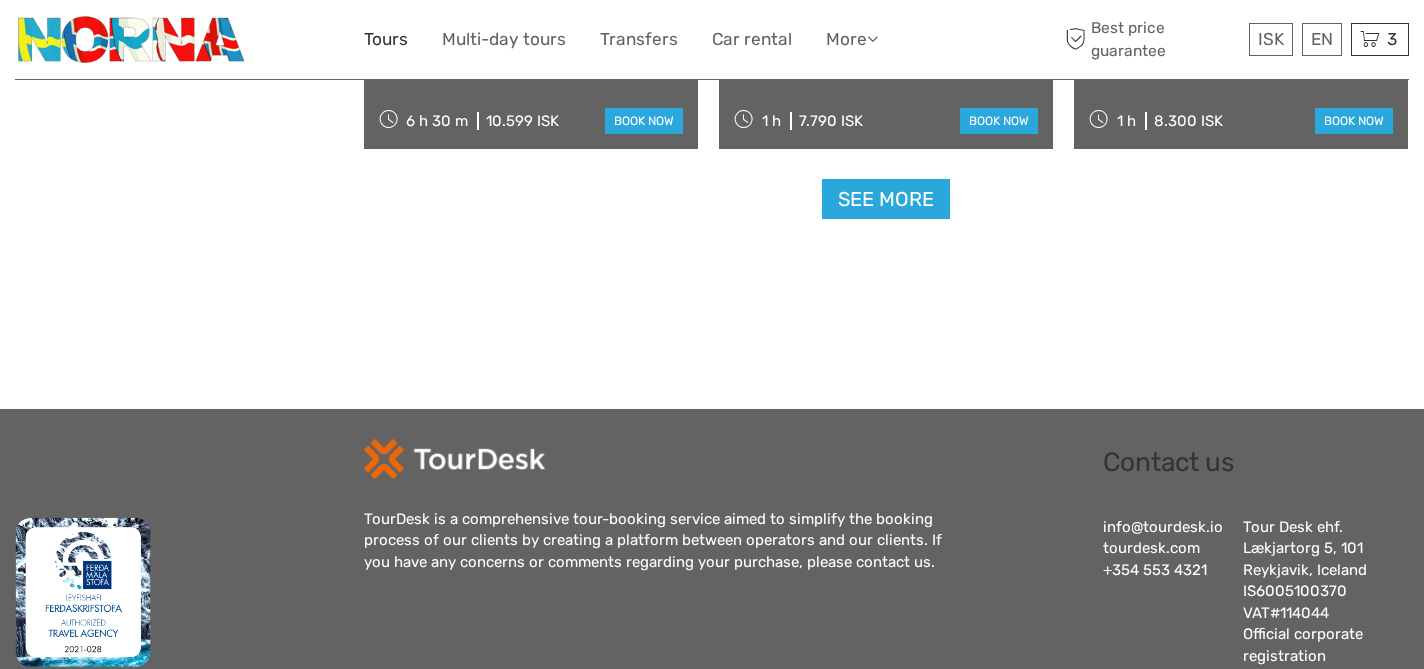 click on "Tours" at bounding box center [386, 39] 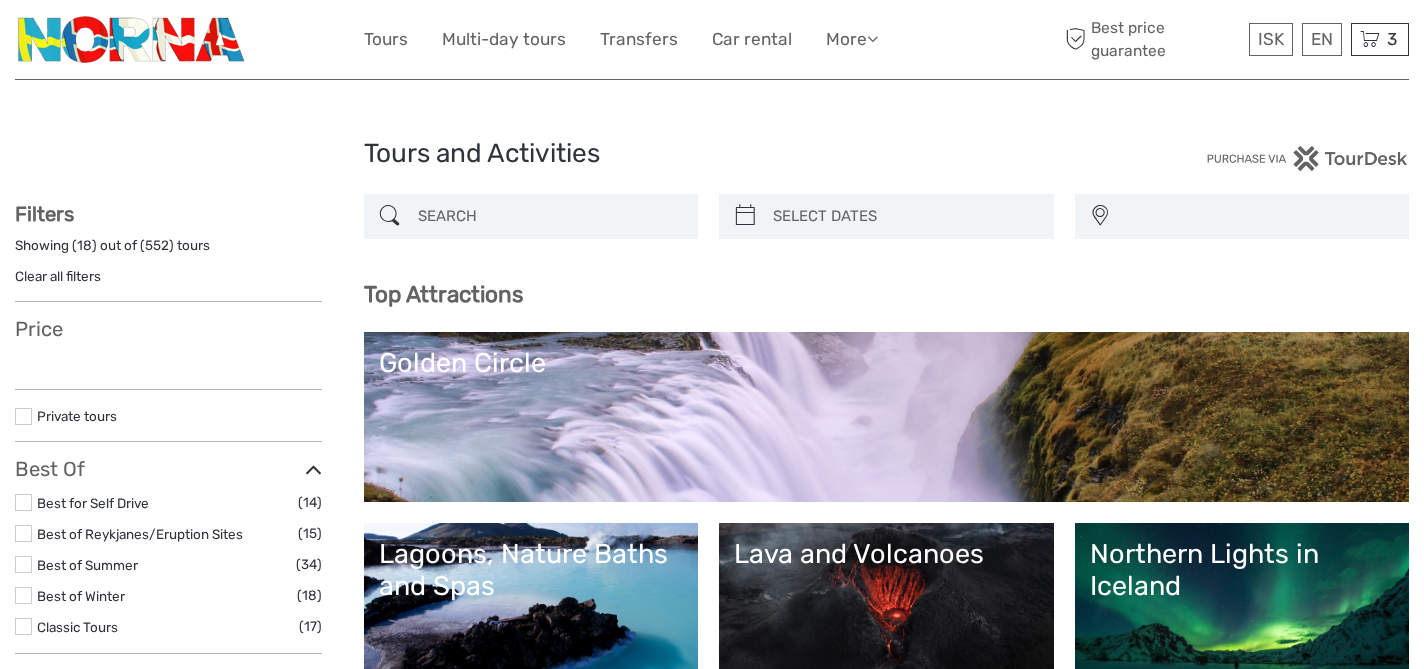 select 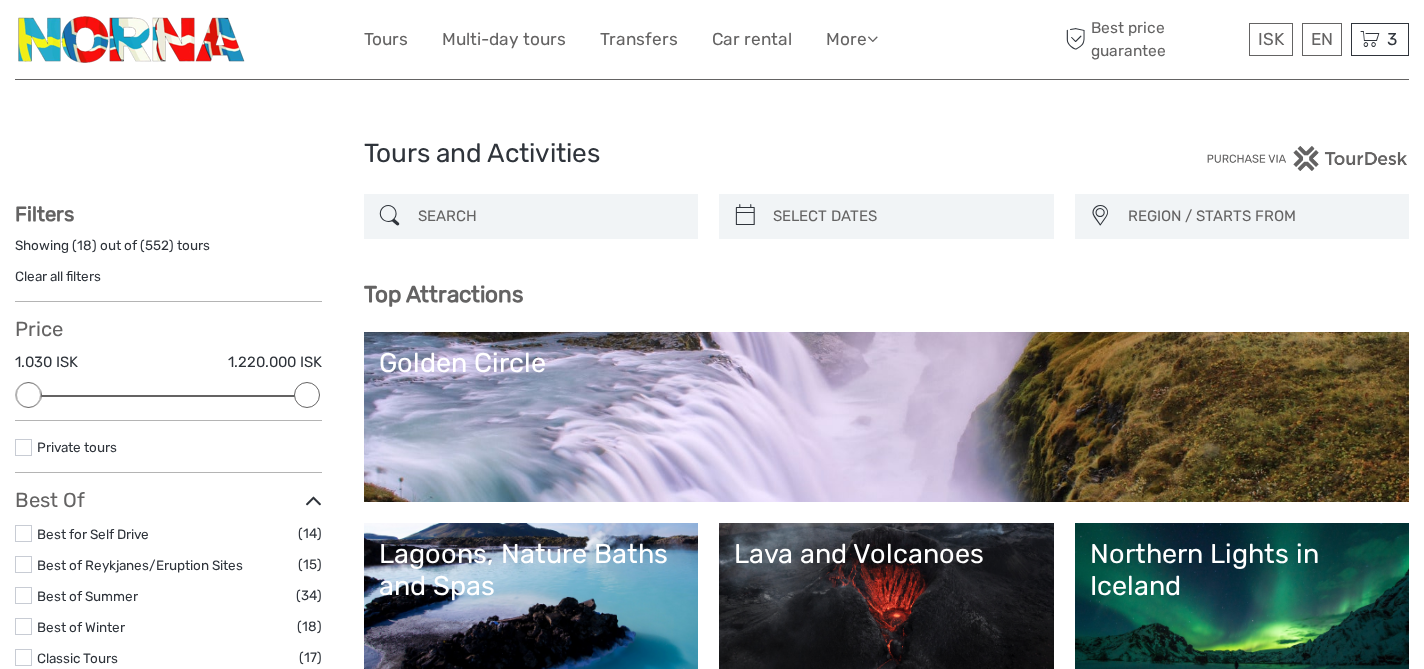 scroll, scrollTop: 0, scrollLeft: 0, axis: both 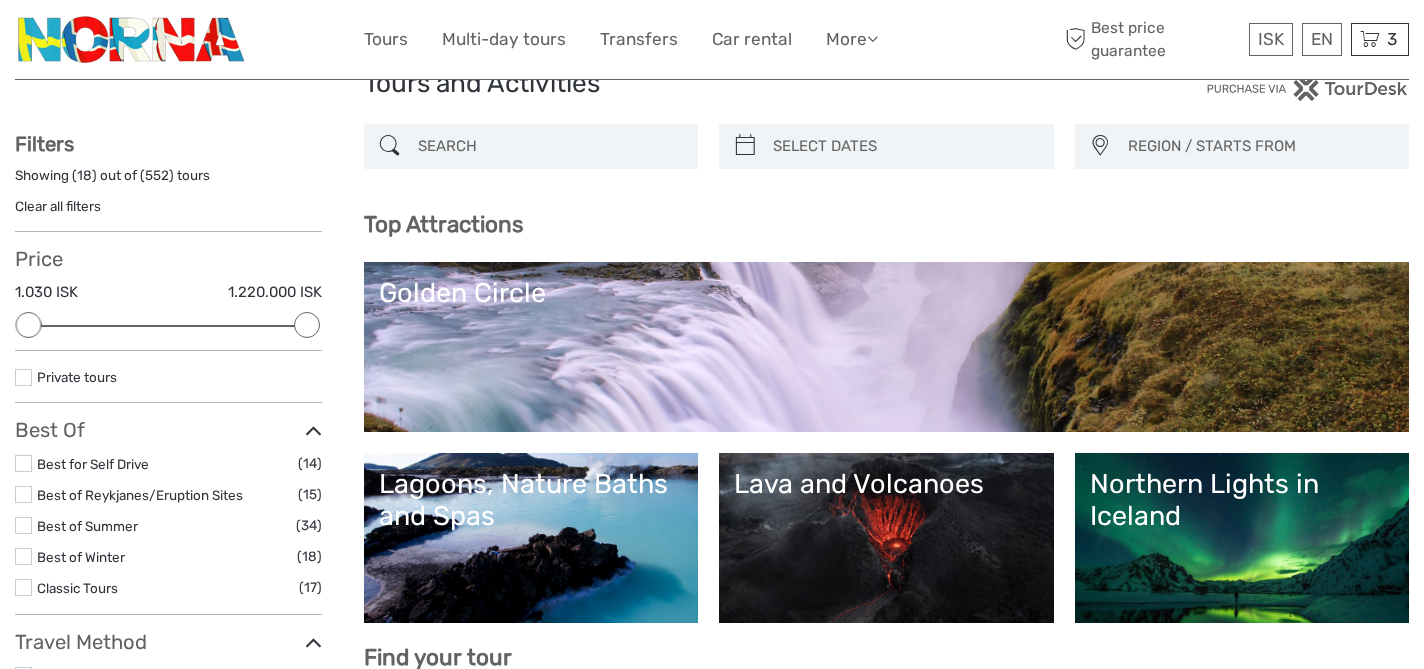 type on "03/08/2025" 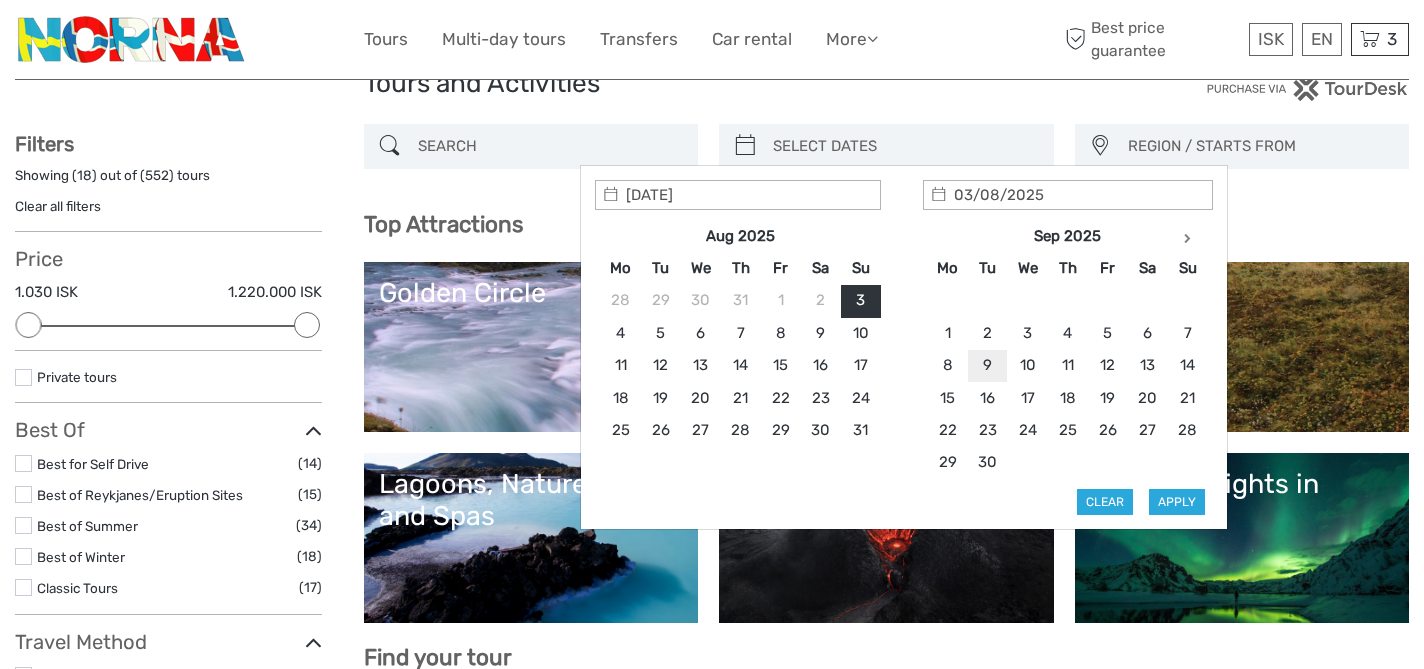 type on "[DATE]" 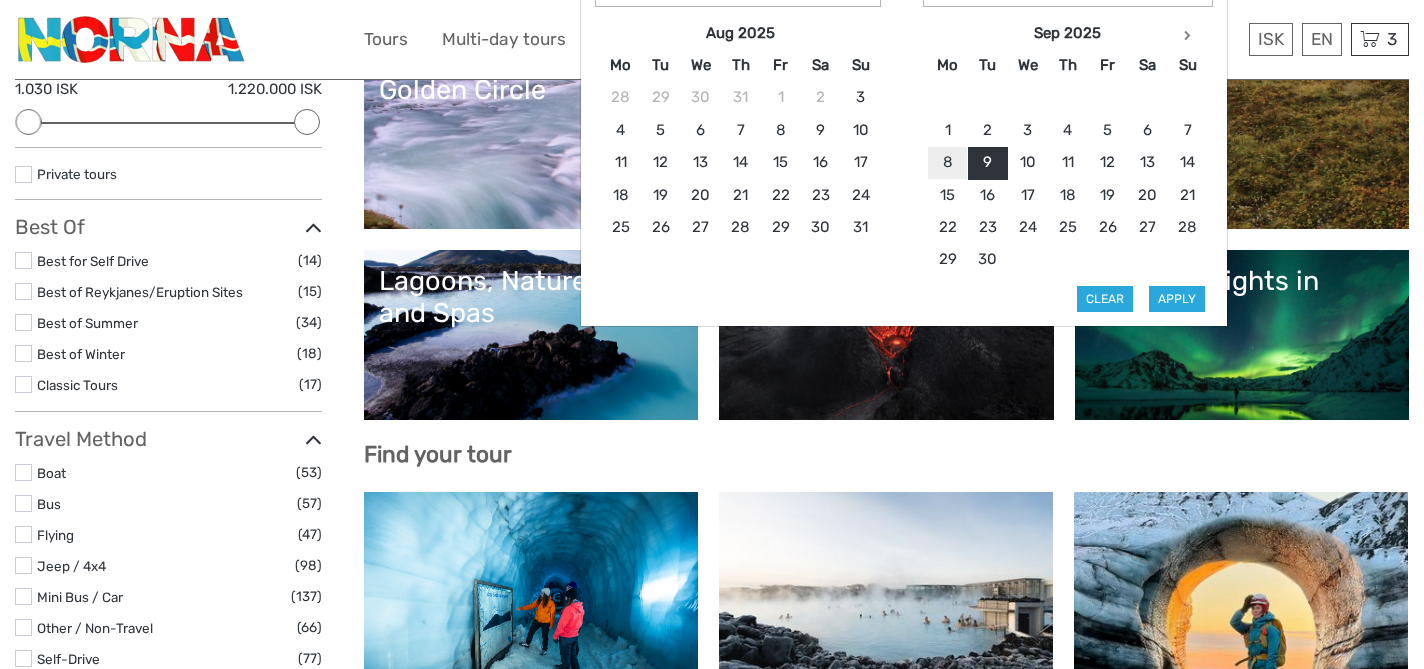 type on "09/09/2025" 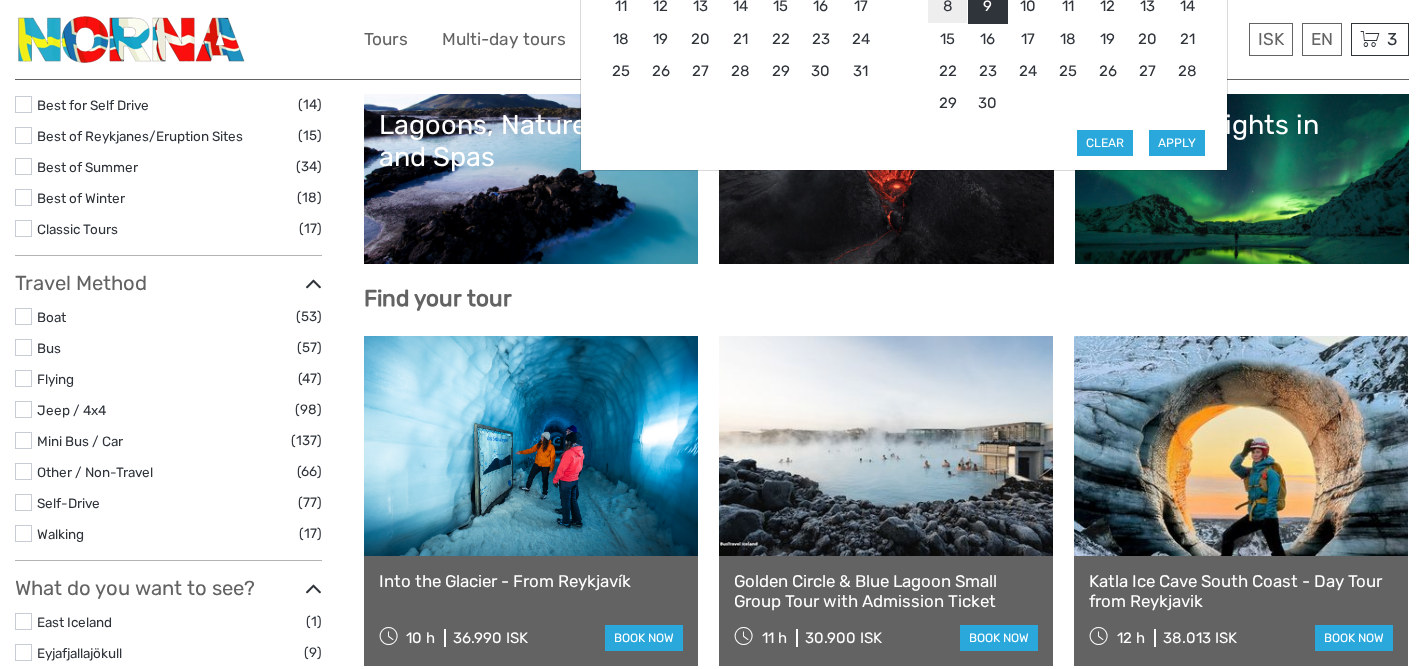 scroll, scrollTop: 419, scrollLeft: 0, axis: vertical 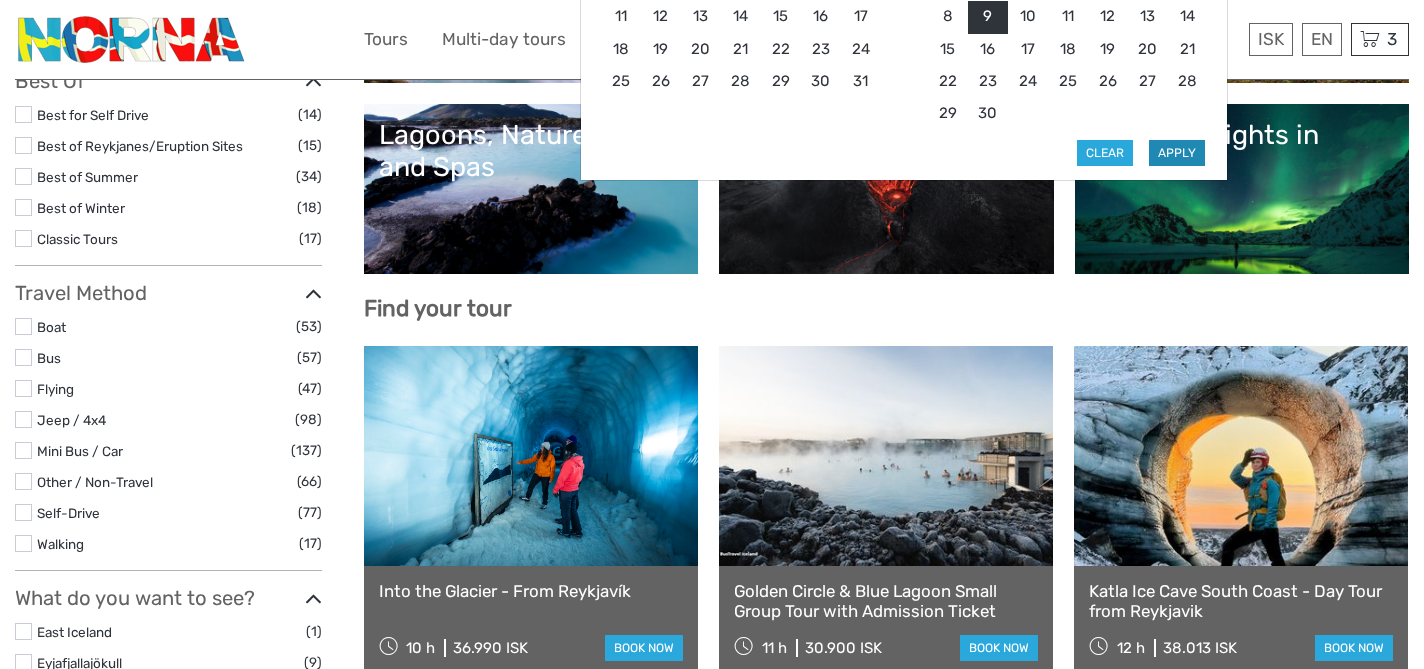 click on "Apply" at bounding box center [1177, 153] 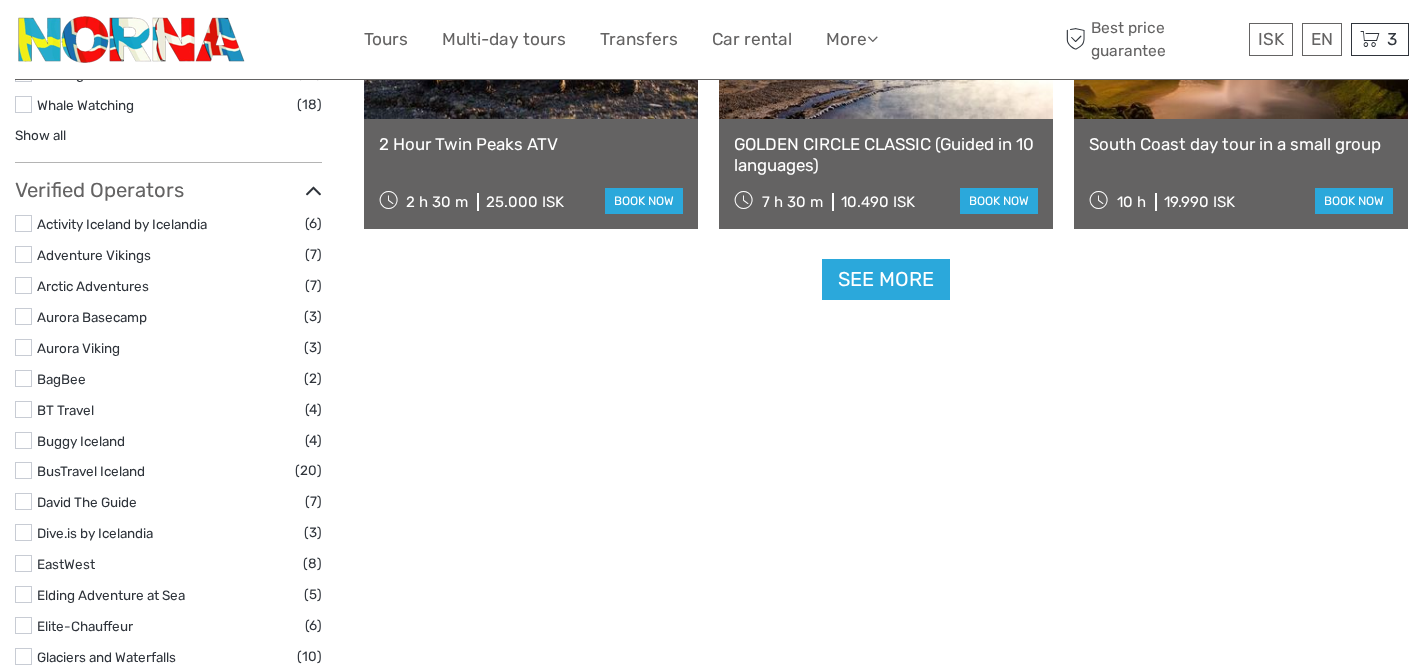 scroll, scrollTop: 2181, scrollLeft: 0, axis: vertical 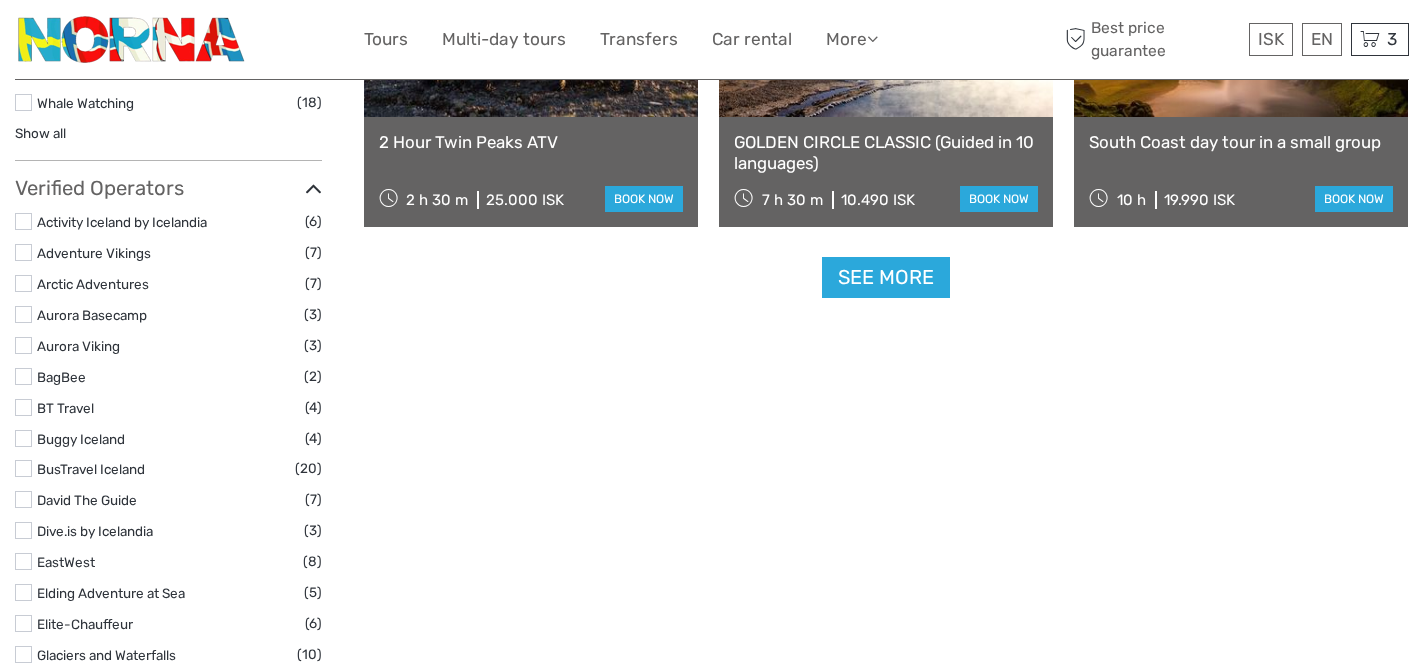 click on "South Coast day tour in a small group" at bounding box center [1241, 142] 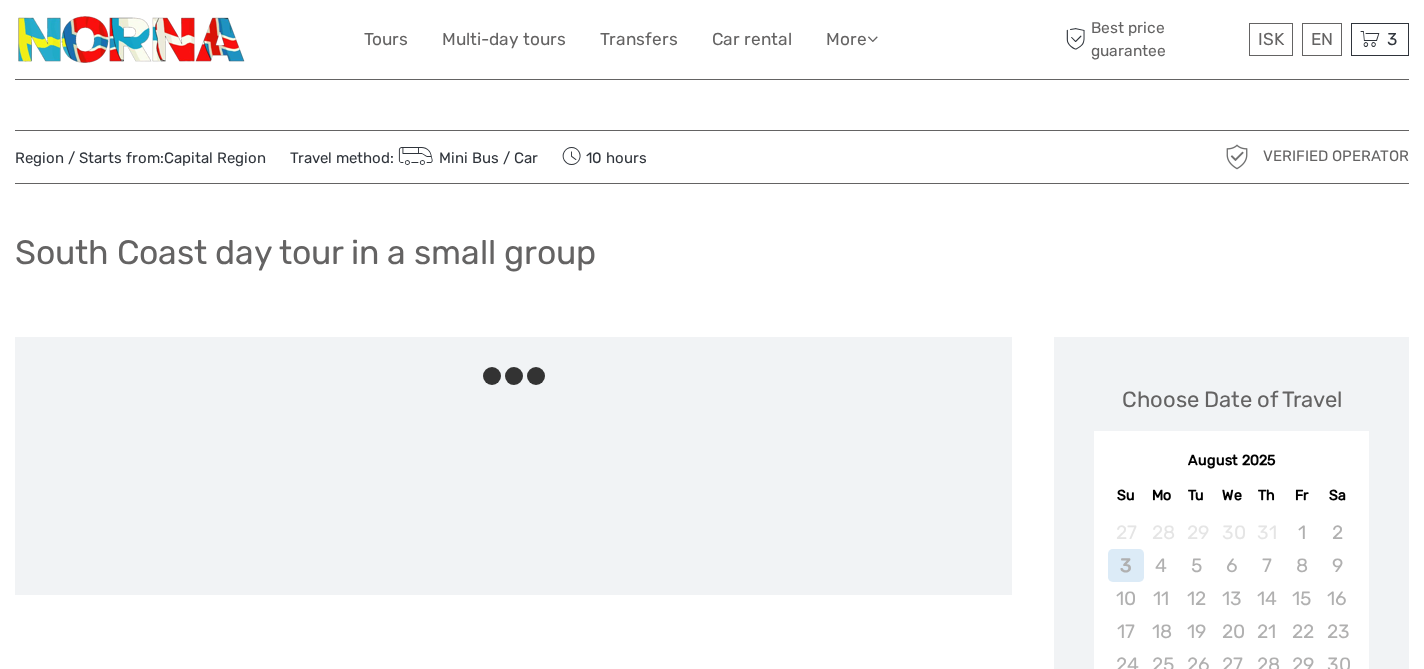 scroll, scrollTop: 0, scrollLeft: 0, axis: both 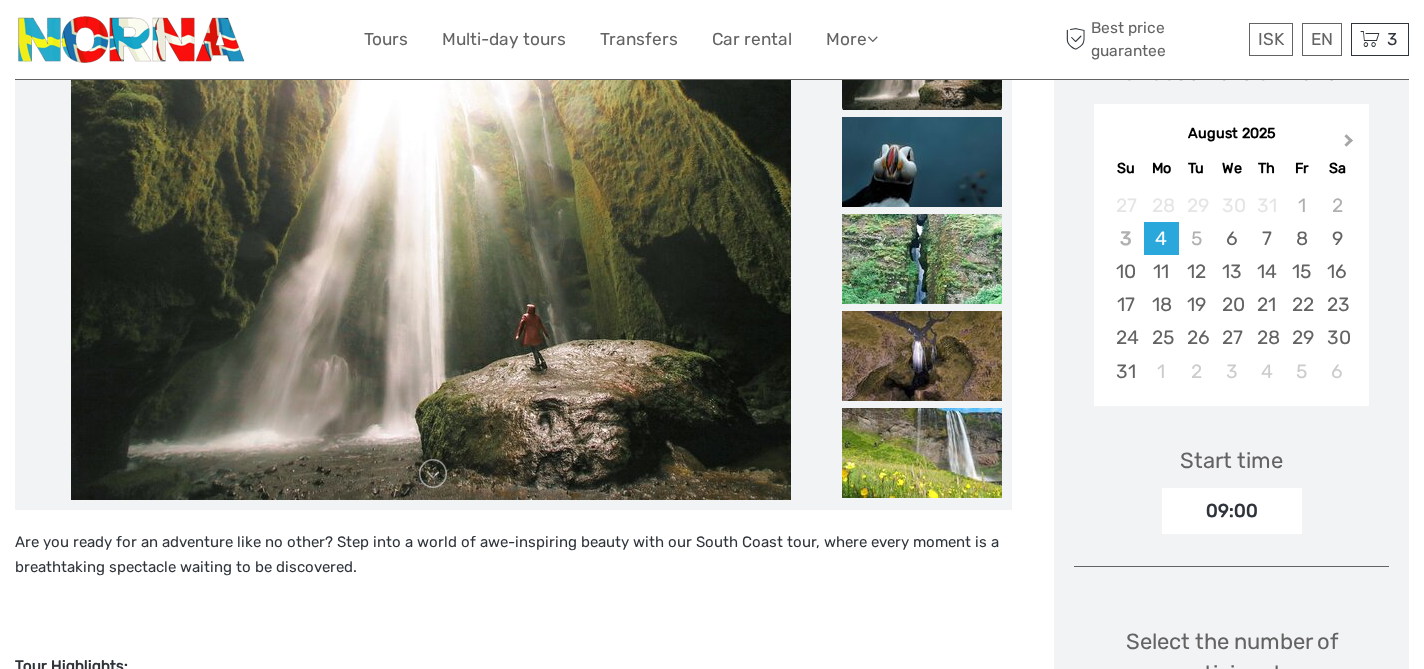 click on "Next Month" at bounding box center [1349, 144] 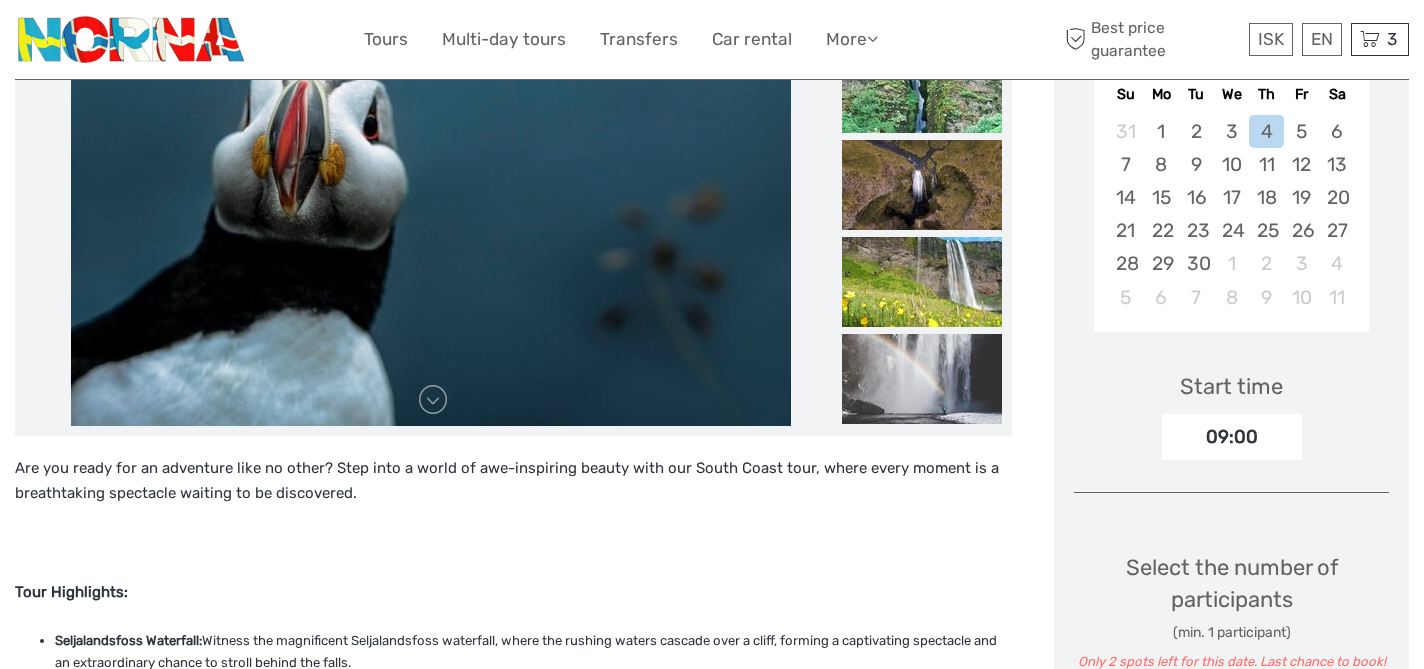 scroll, scrollTop: 397, scrollLeft: 0, axis: vertical 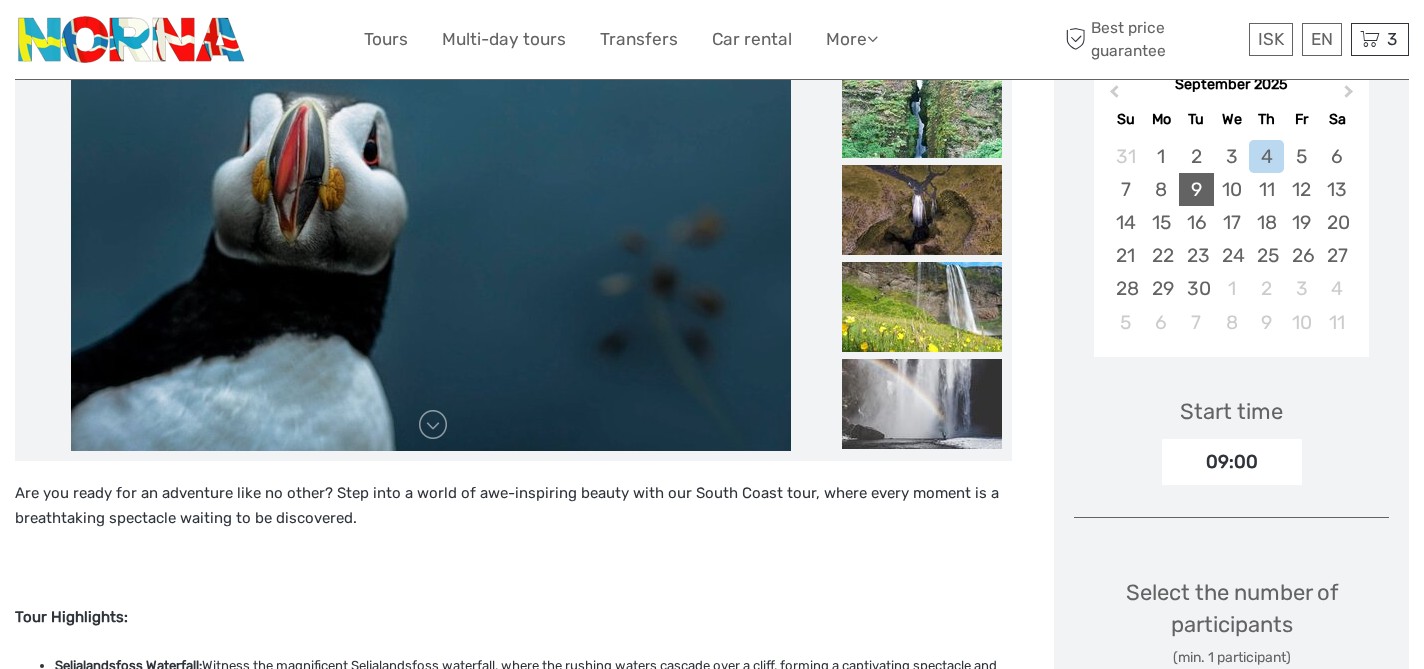 click on "9" at bounding box center (1196, 189) 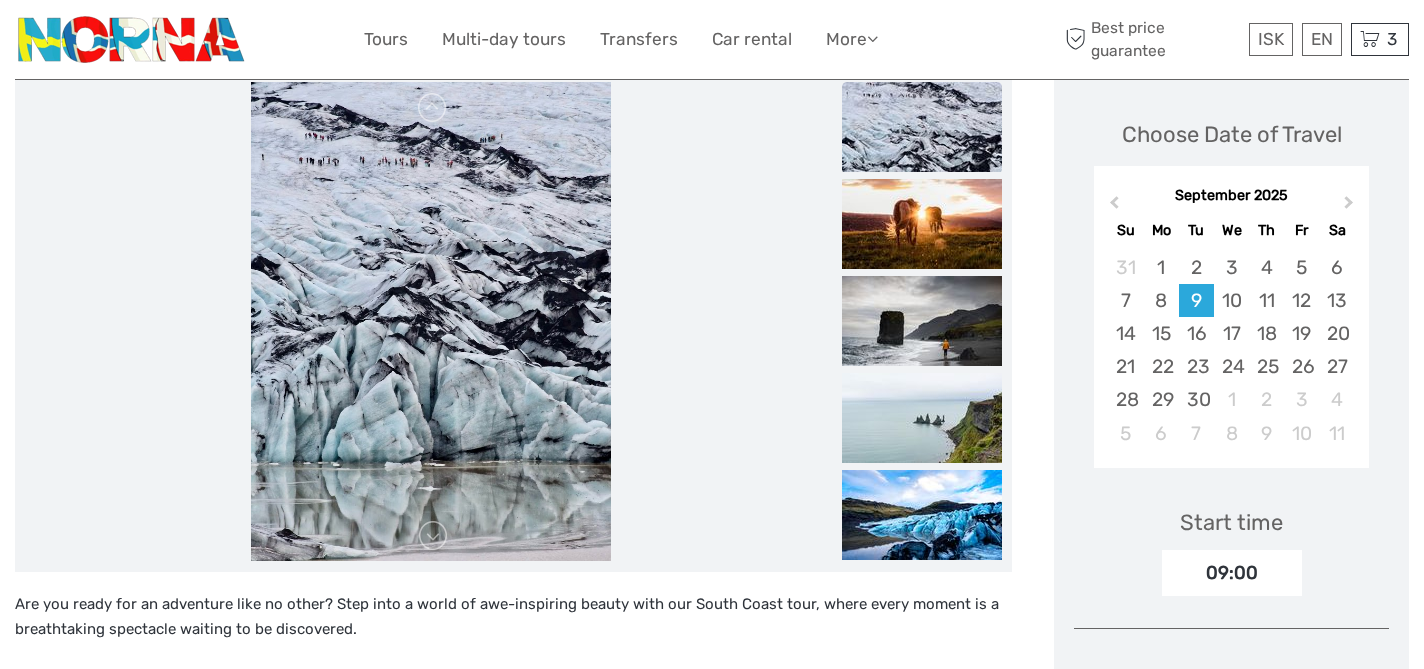 scroll, scrollTop: 0, scrollLeft: 0, axis: both 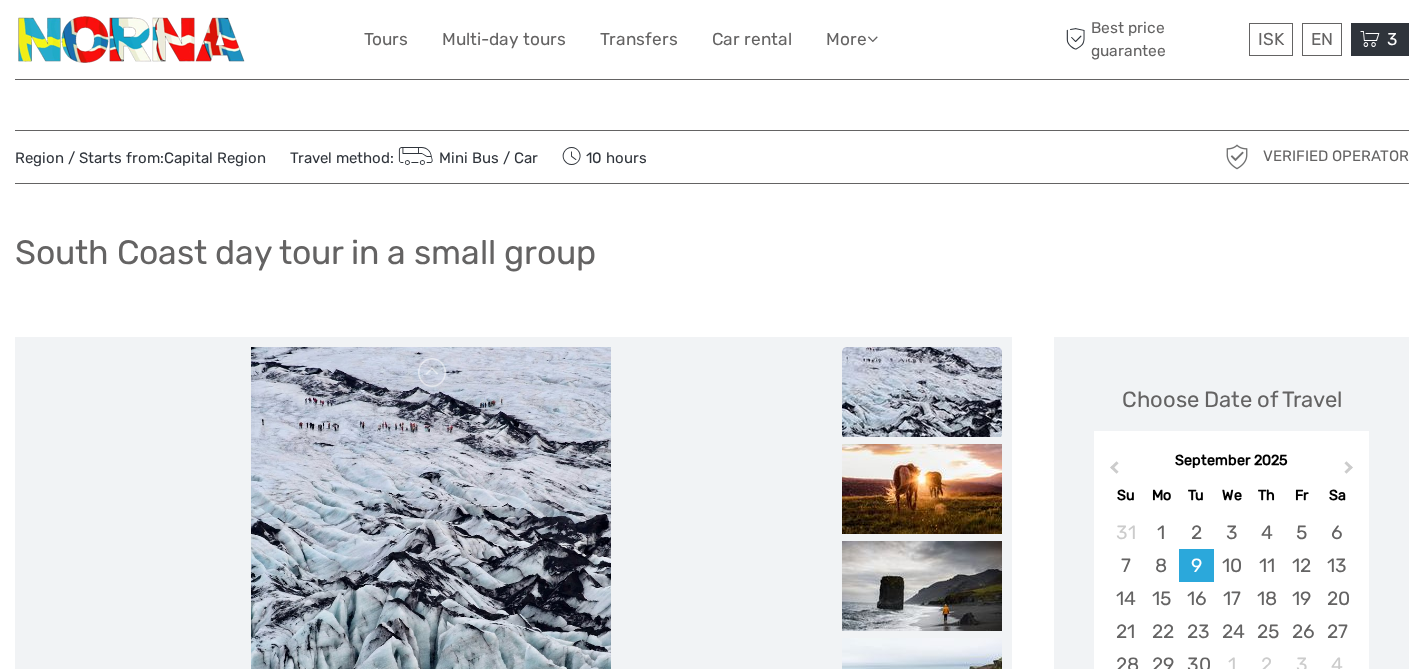 click at bounding box center (1370, 39) 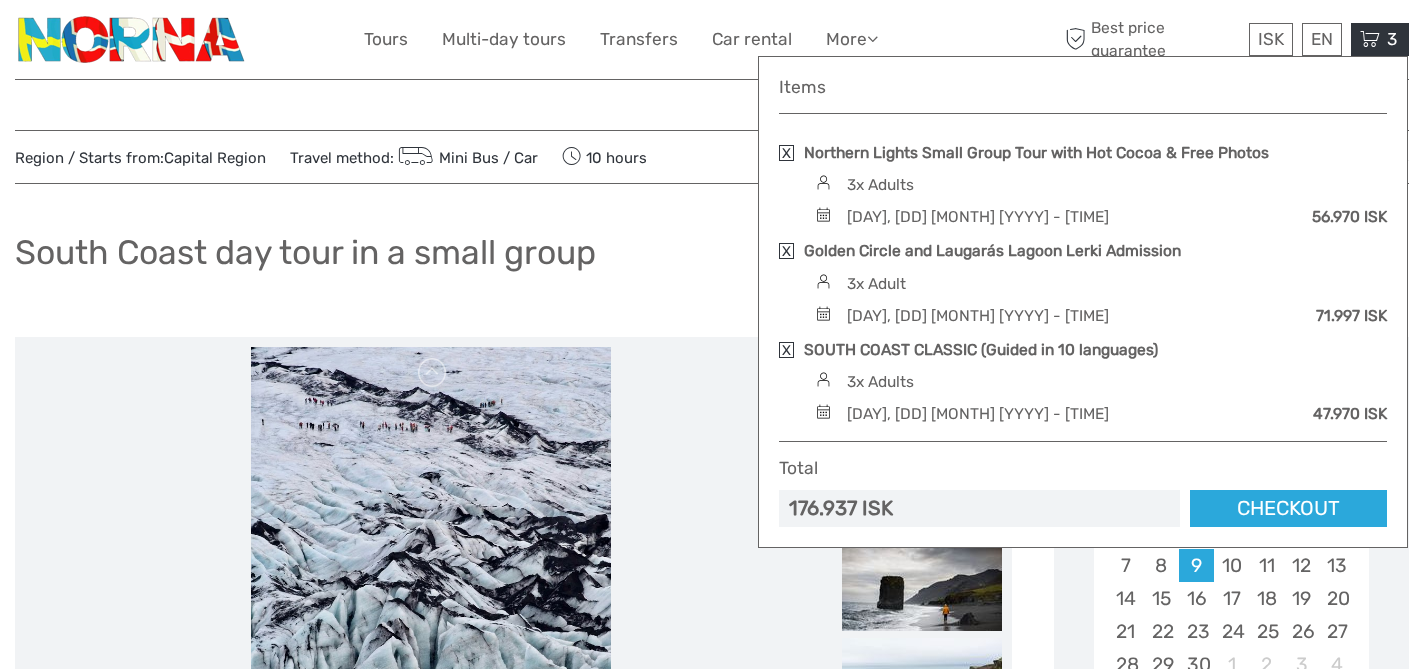 click at bounding box center (1370, 39) 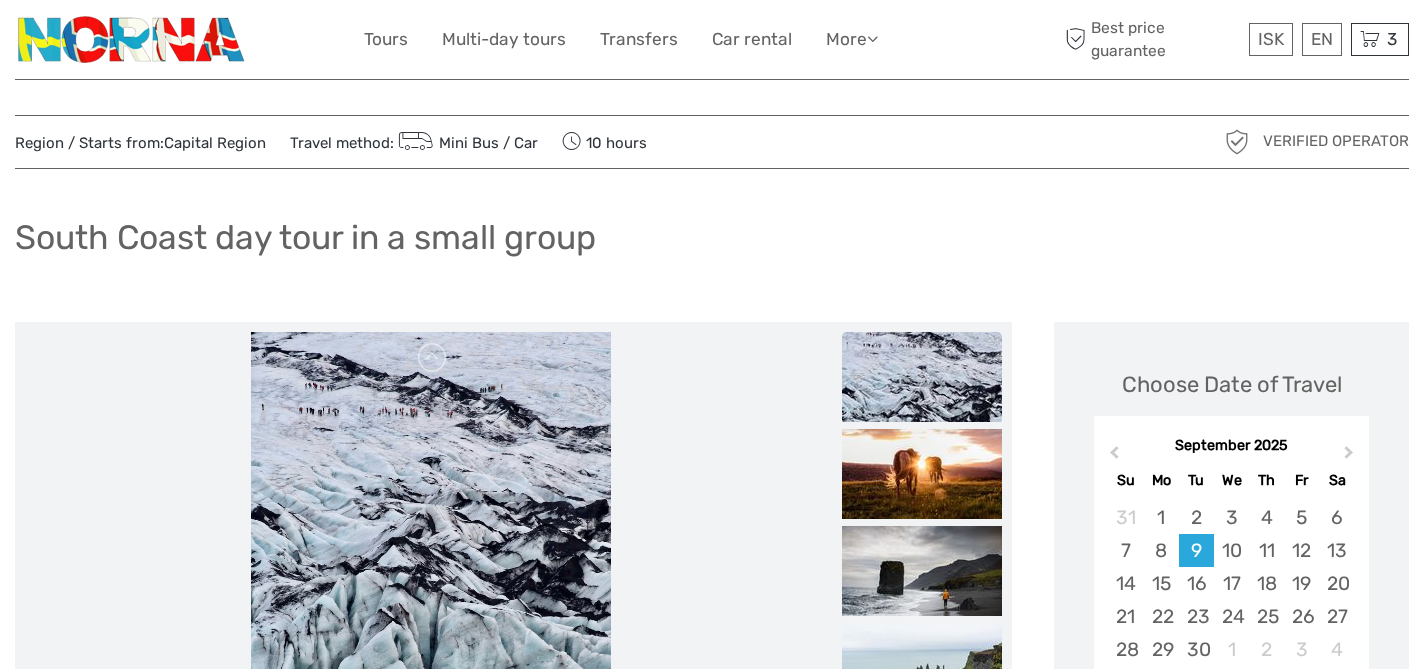 scroll, scrollTop: 0, scrollLeft: 0, axis: both 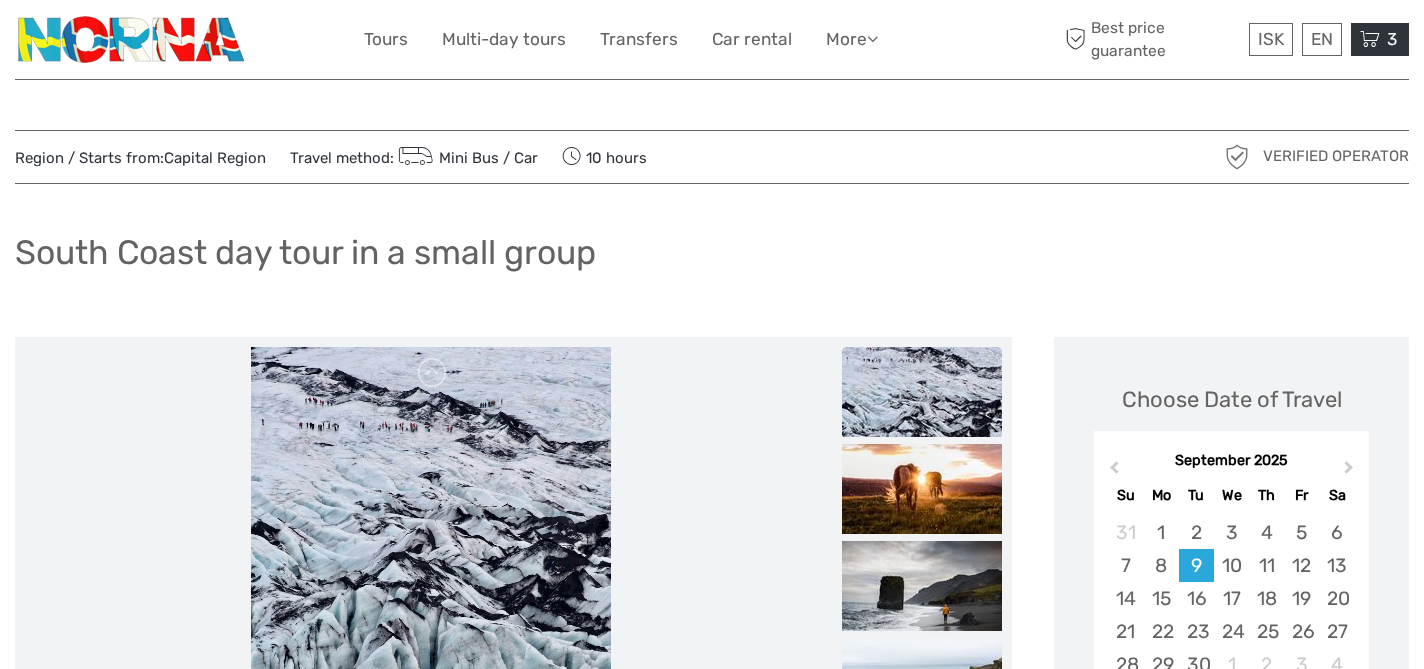 click at bounding box center [1370, 39] 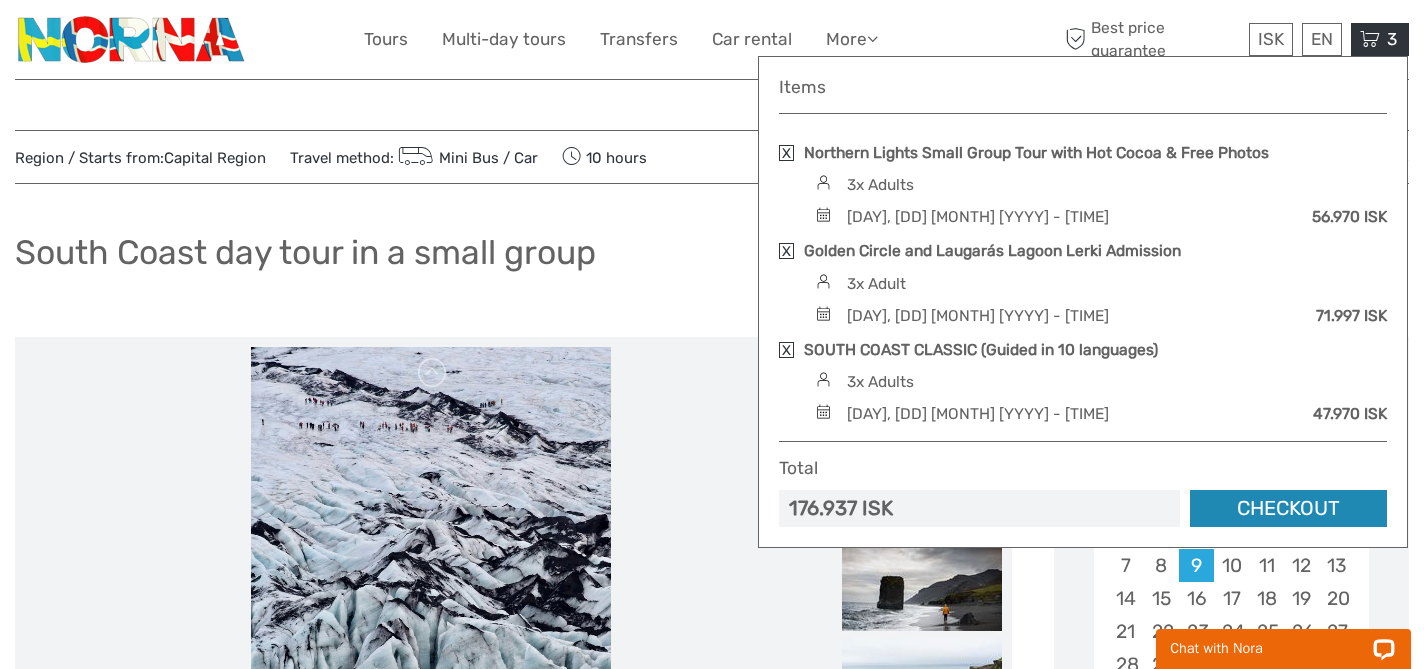 click on "Checkout" at bounding box center [1288, 508] 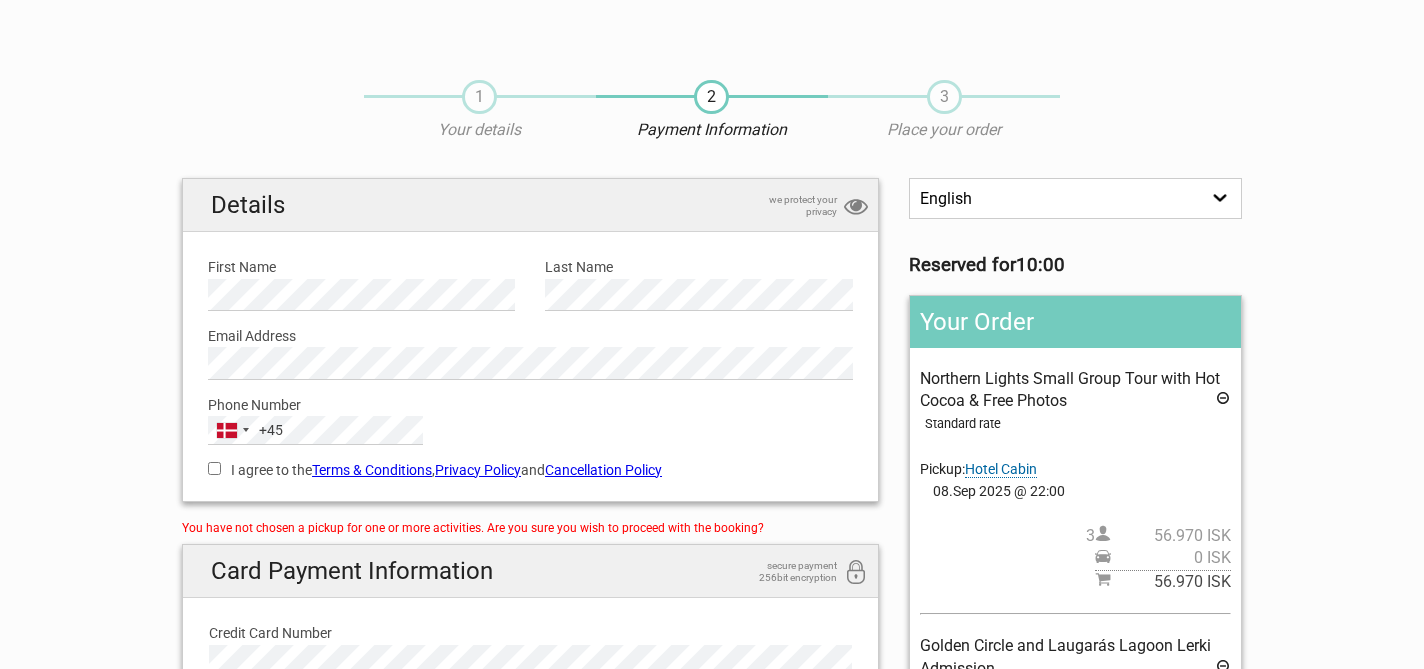 scroll, scrollTop: 0, scrollLeft: 0, axis: both 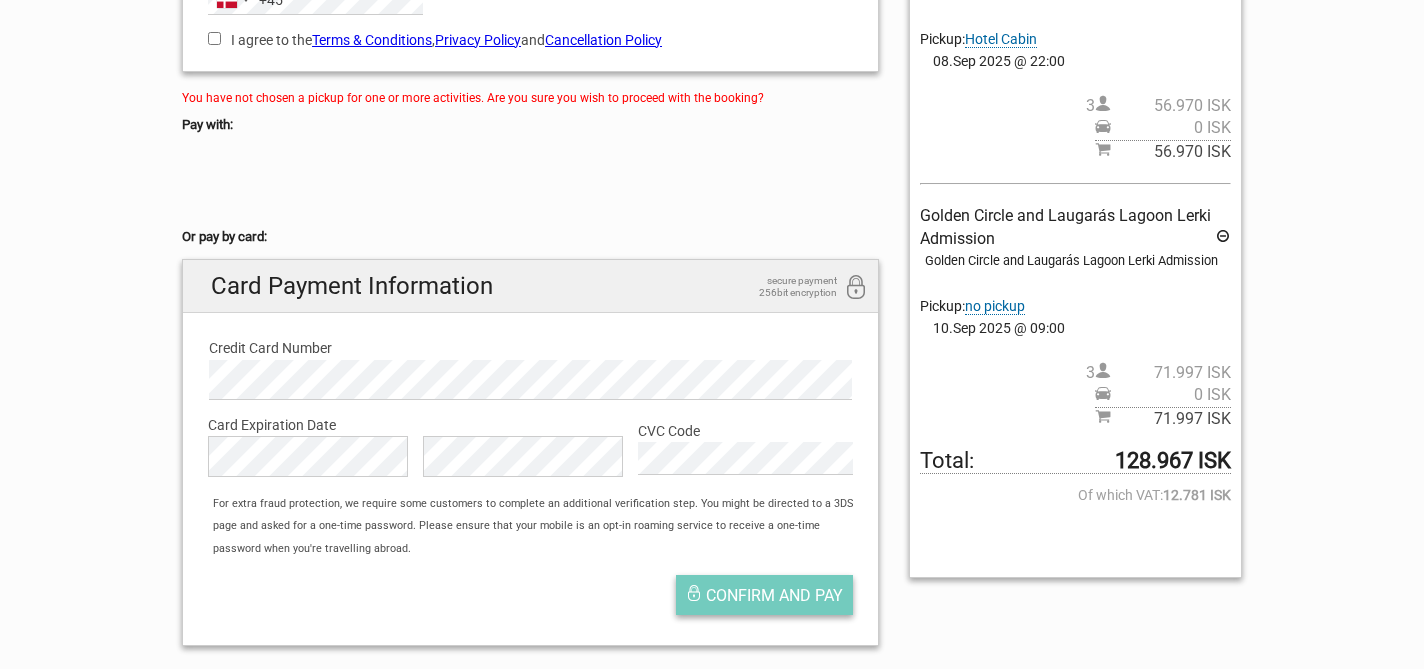 click on "Confirm and pay" at bounding box center [774, 595] 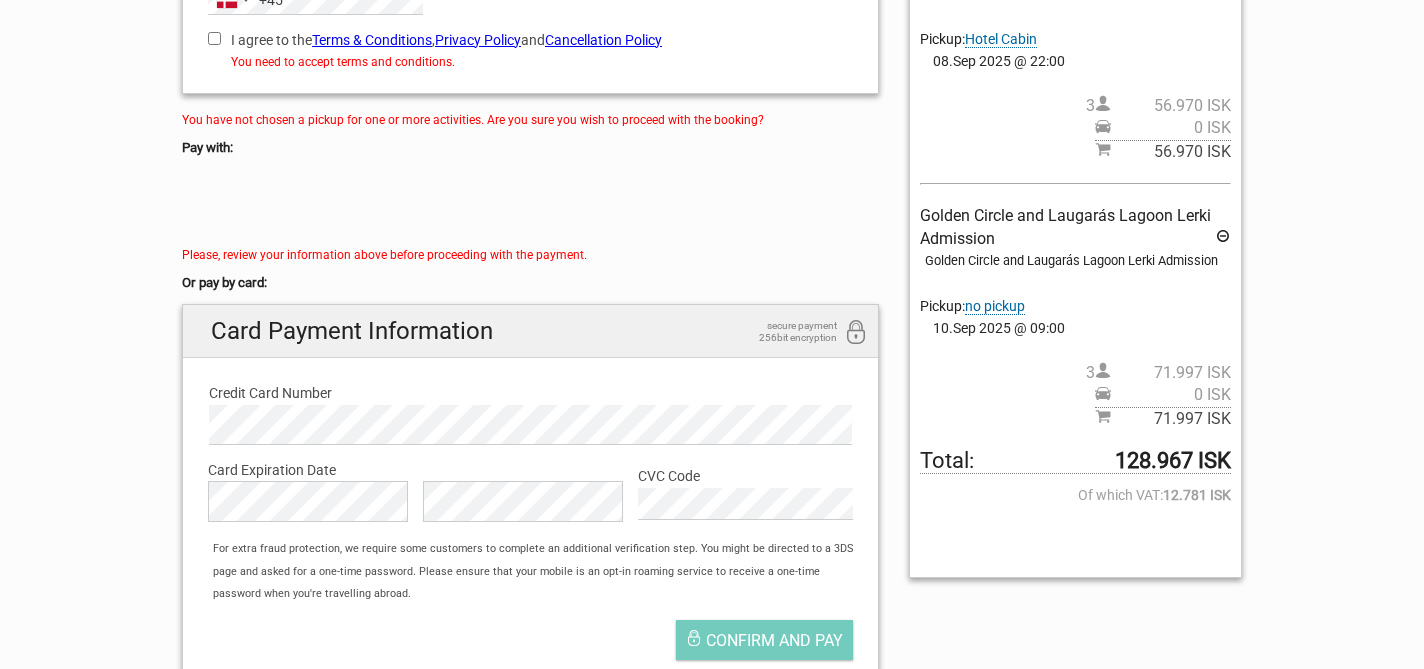 click on "I agree to the  Terms & Conditions ,  Privacy Policy  and  Cancellation Policy" at bounding box center (214, 38) 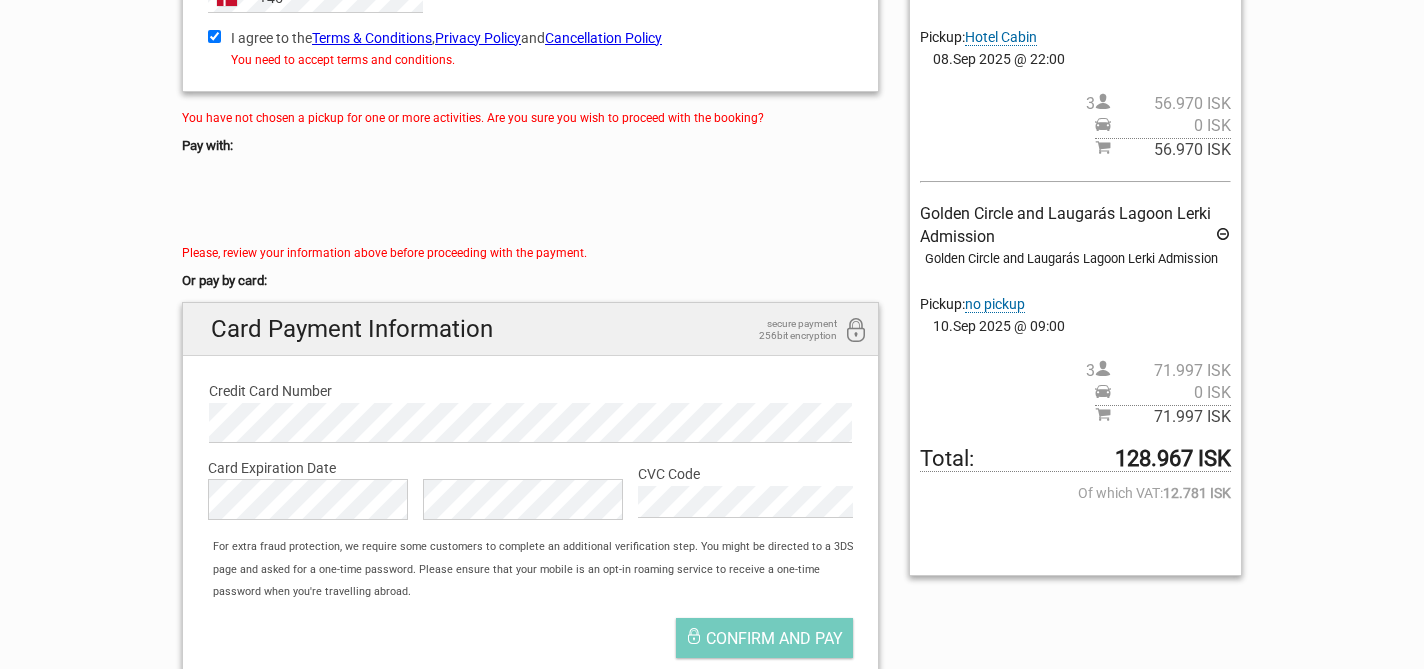 scroll, scrollTop: 440, scrollLeft: 0, axis: vertical 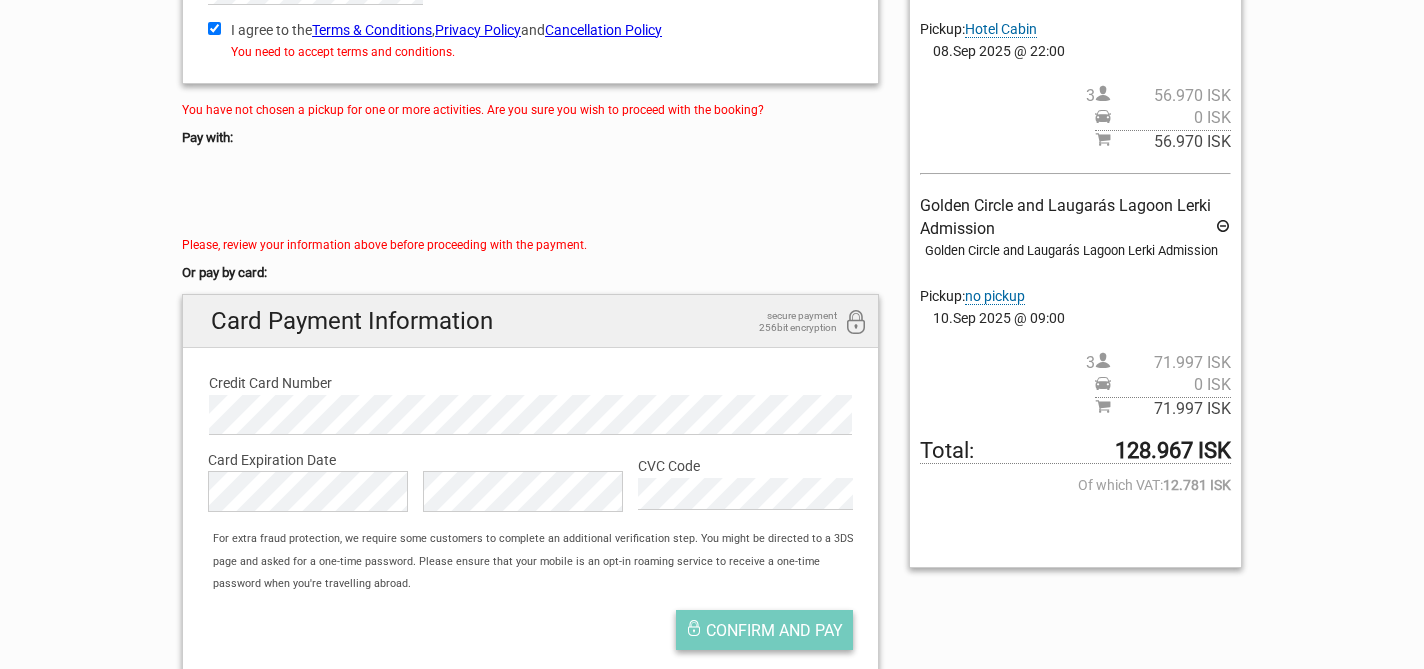 click on "Confirm and pay" at bounding box center (774, 630) 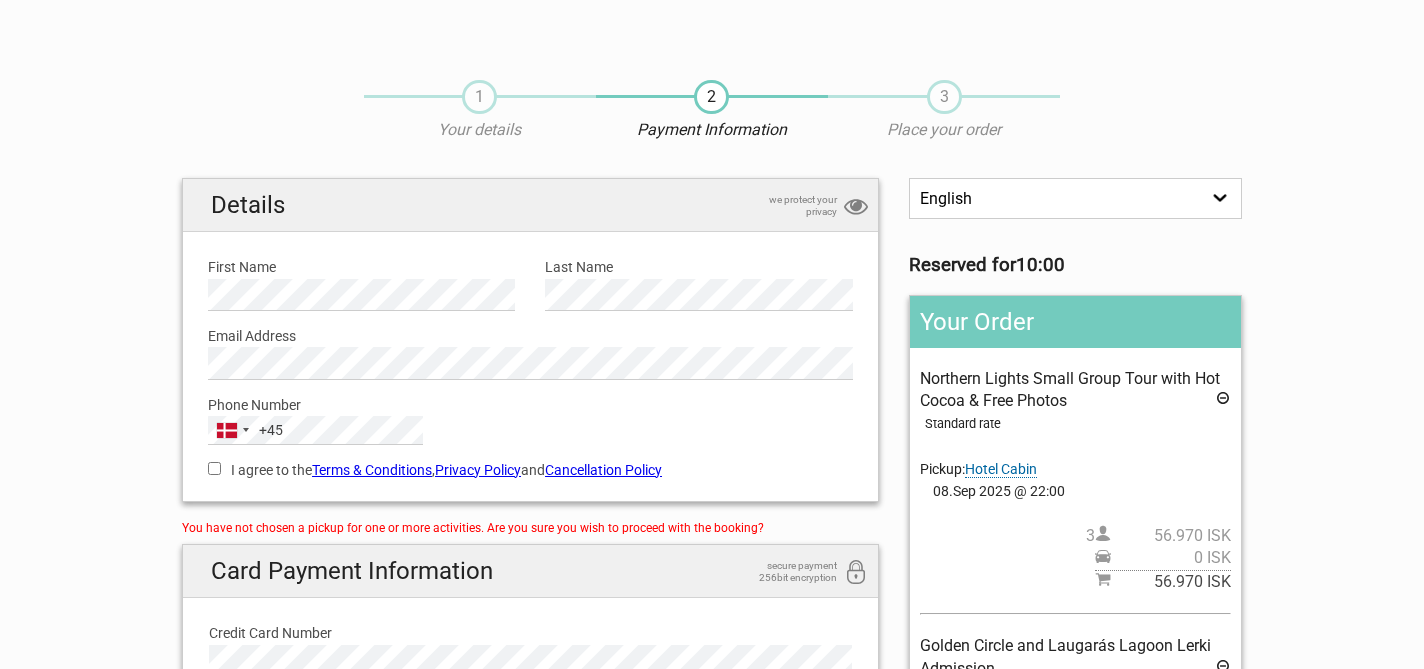 scroll, scrollTop: 0, scrollLeft: 0, axis: both 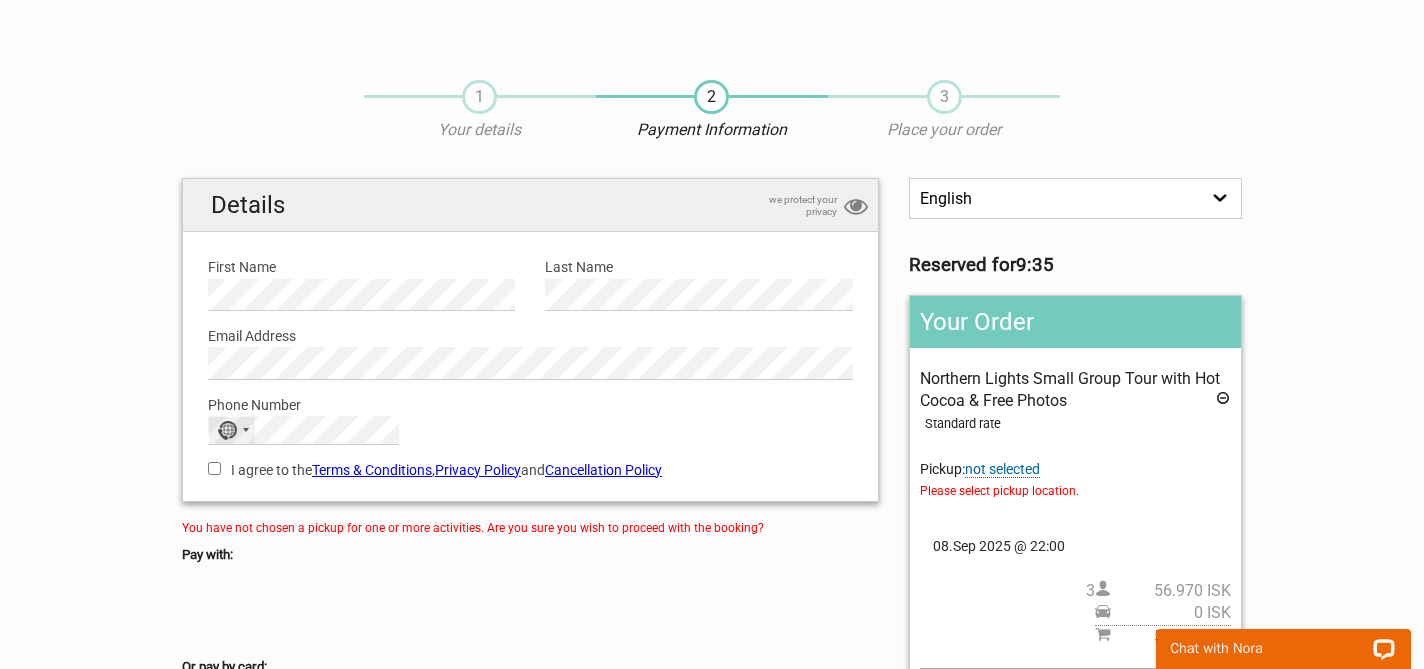 click on "No country selected" at bounding box center [232, 430] 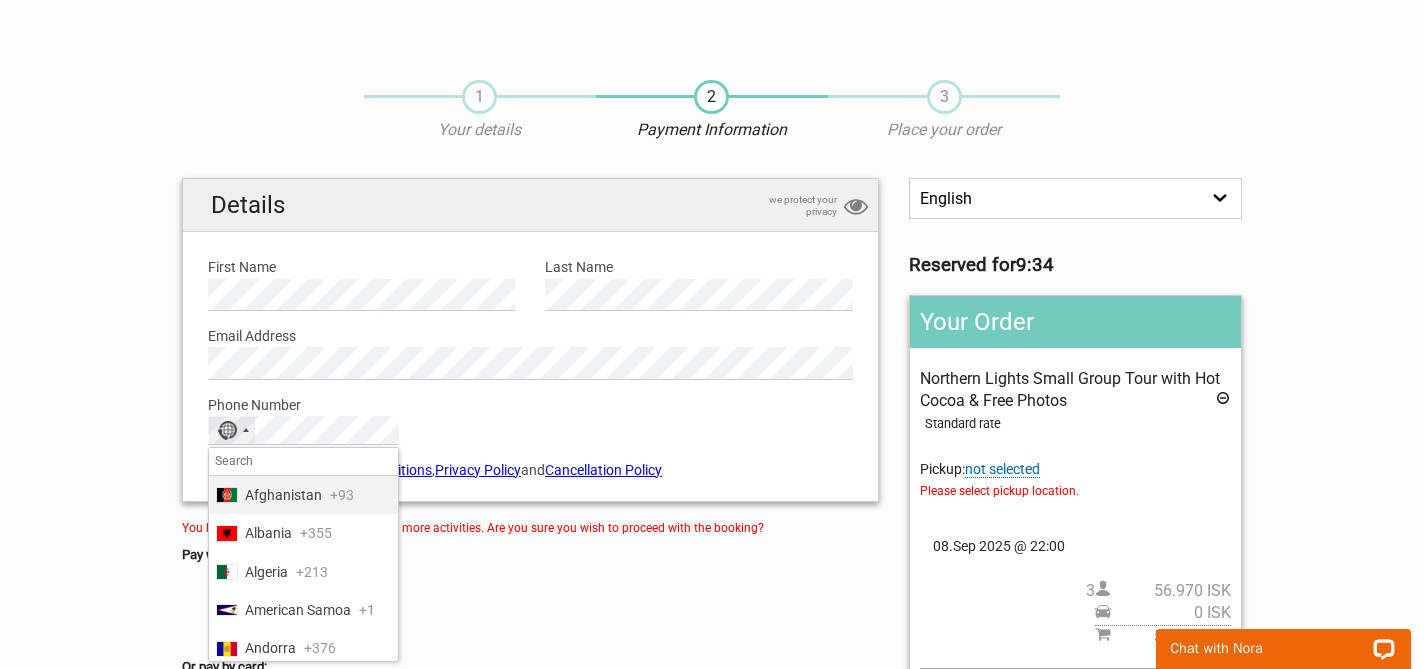 click on "No country selected" at bounding box center [232, 430] 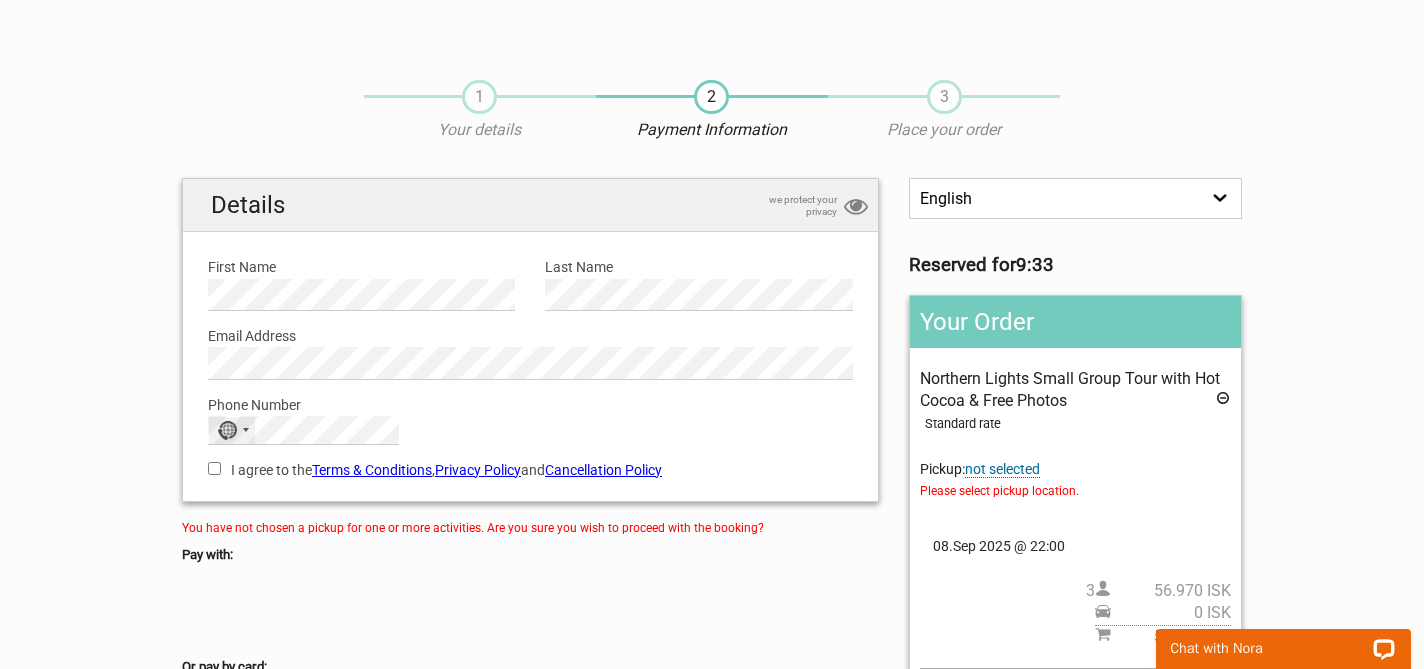 click on "No country selected" at bounding box center [232, 430] 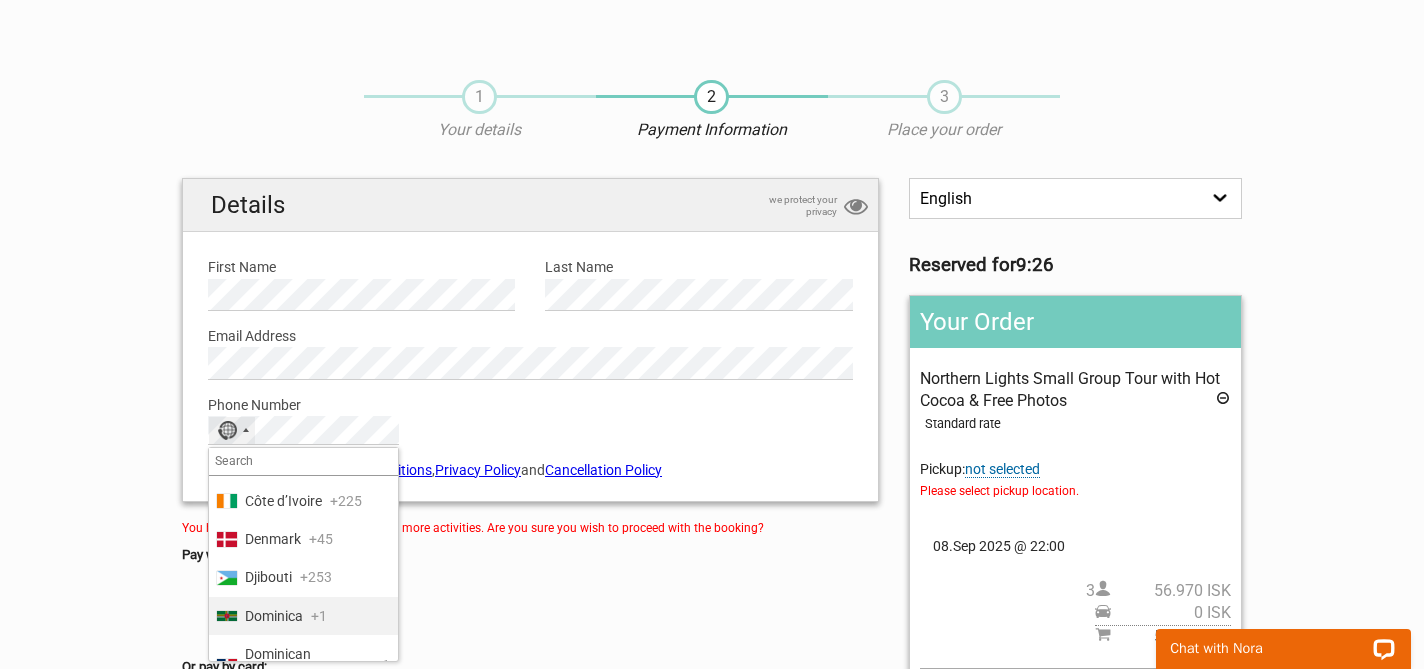 scroll, scrollTop: 2400, scrollLeft: 0, axis: vertical 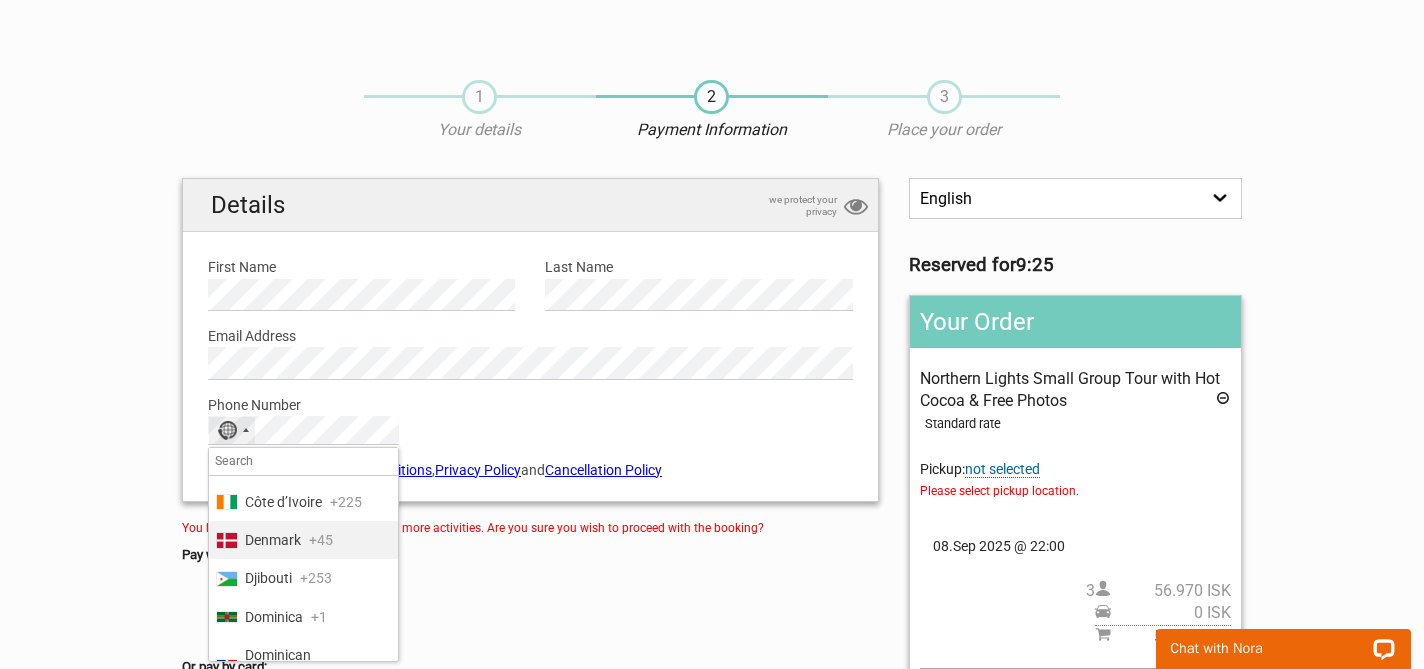click on "Denmark" at bounding box center [273, 540] 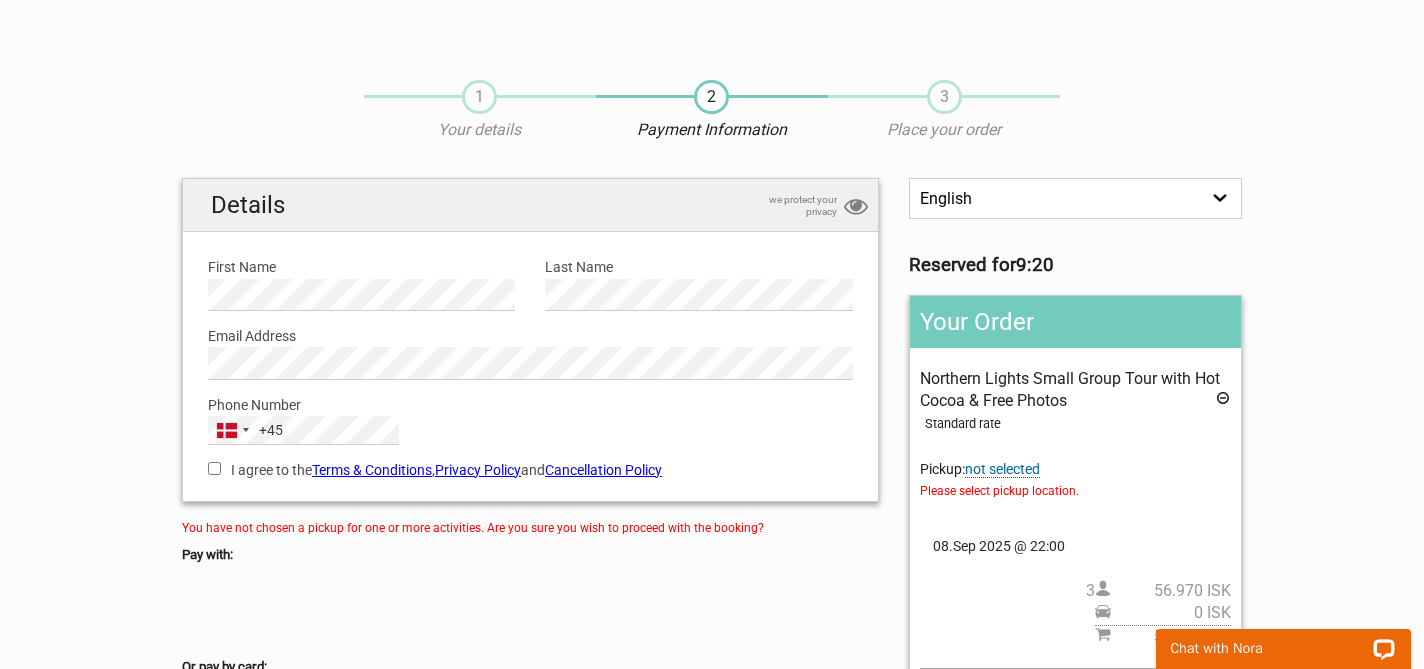 click on "I agree to the  Terms & Conditions ,  Privacy Policy  and  Cancellation Policy" at bounding box center (214, 468) 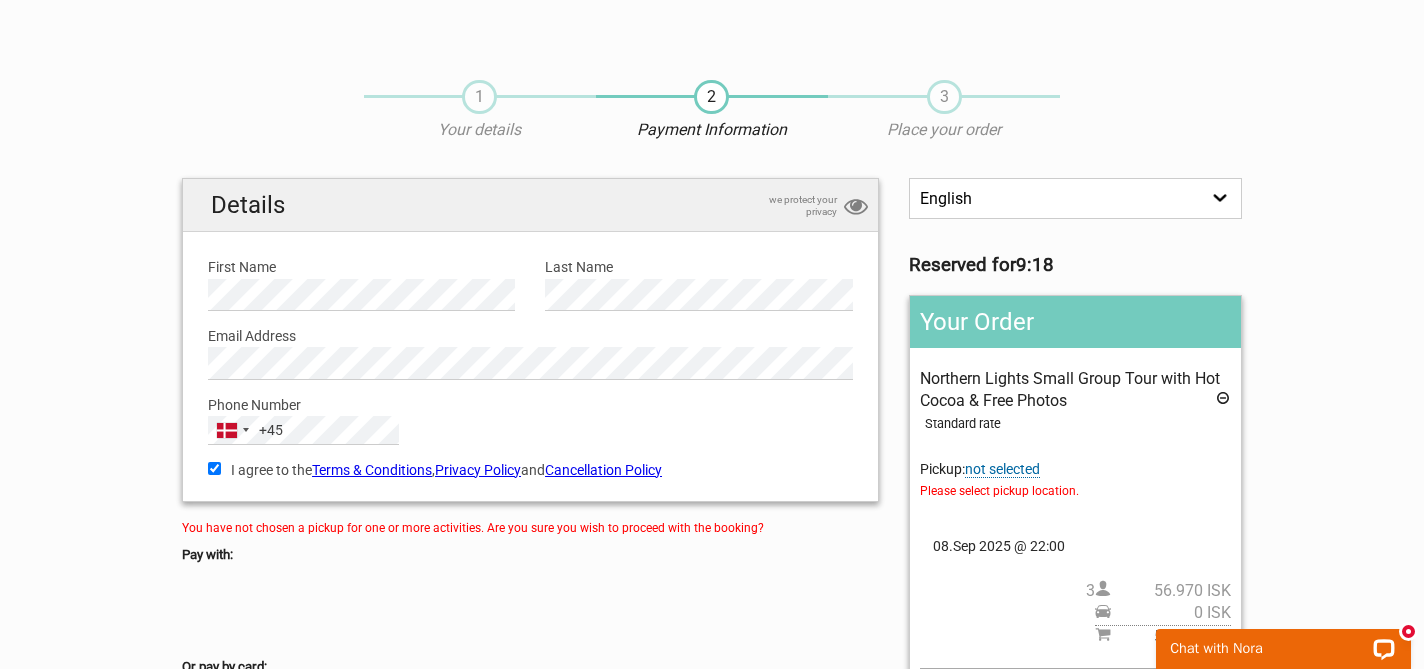 click on "not selected" at bounding box center (1002, 469) 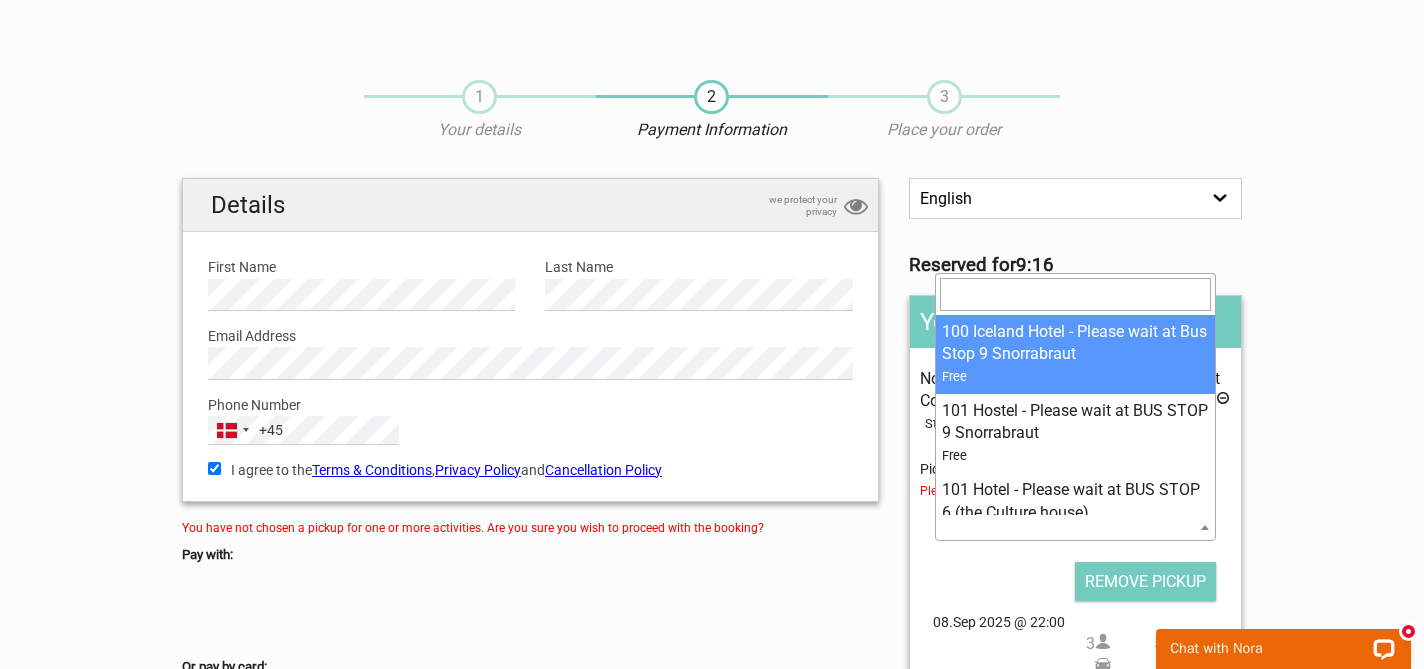 click at bounding box center [1075, 527] 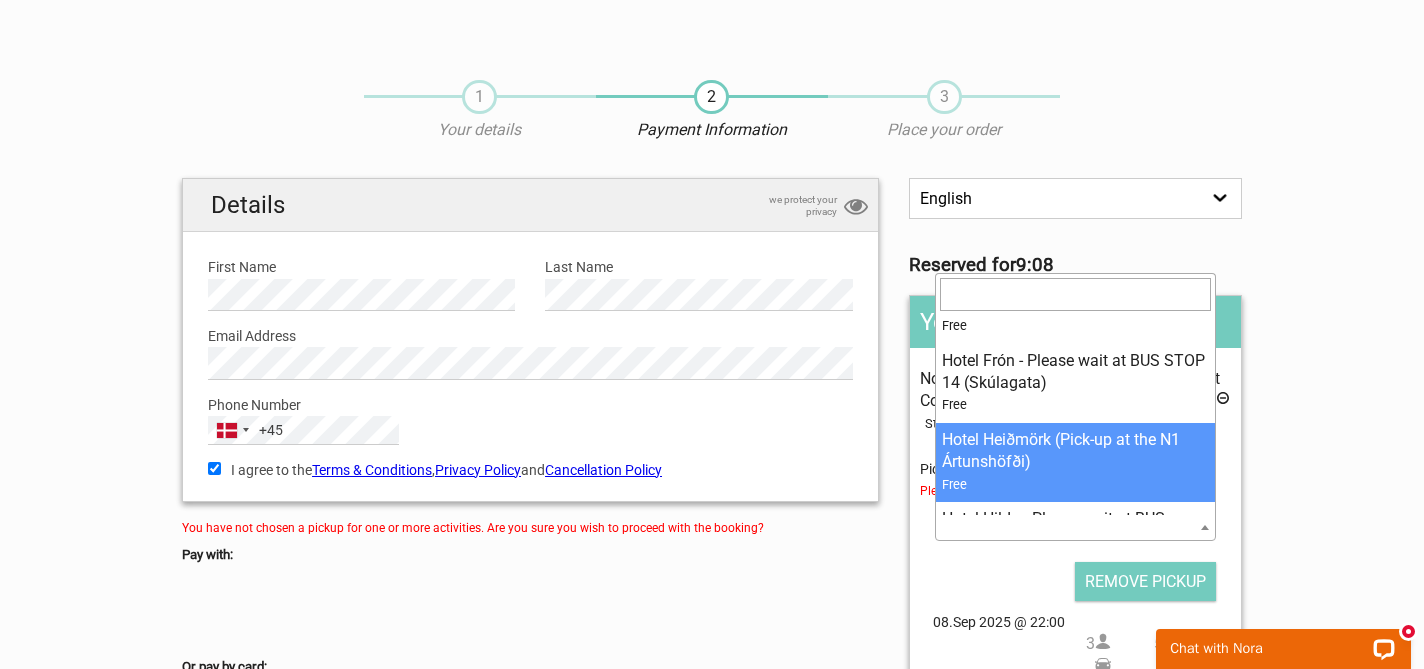 scroll, scrollTop: 8445, scrollLeft: 0, axis: vertical 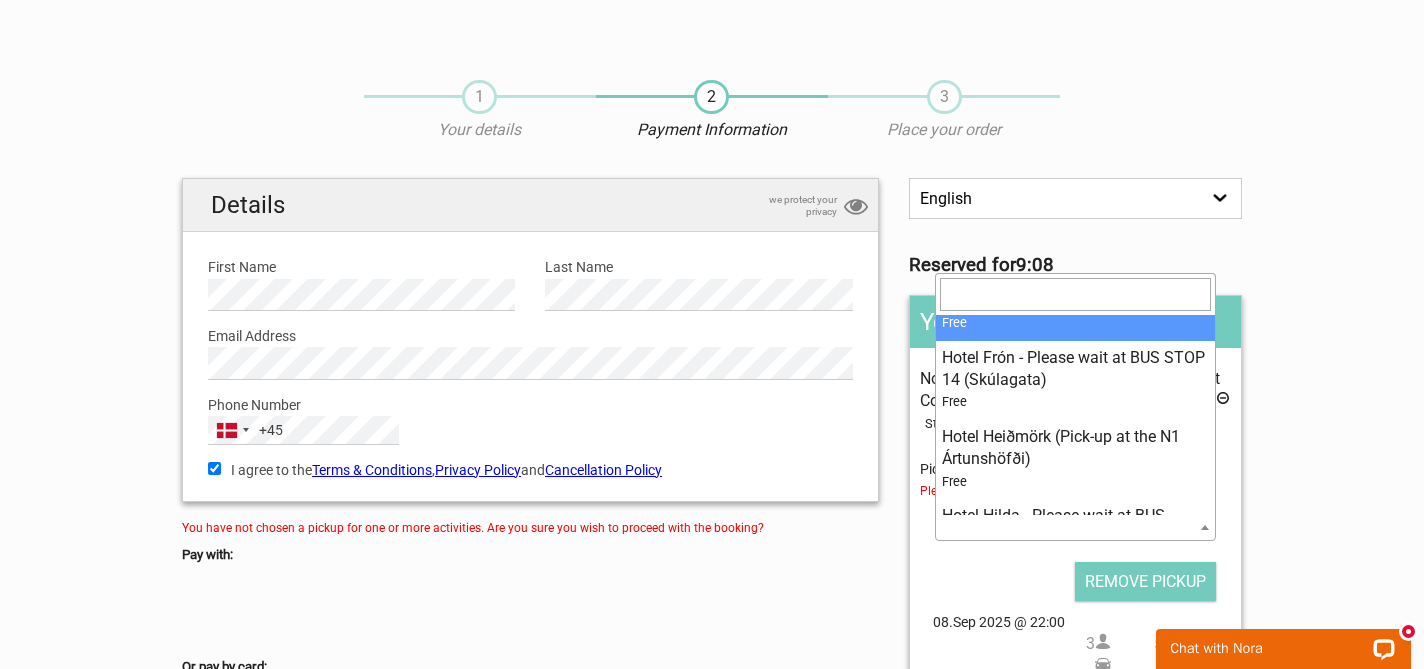 select on "368874" 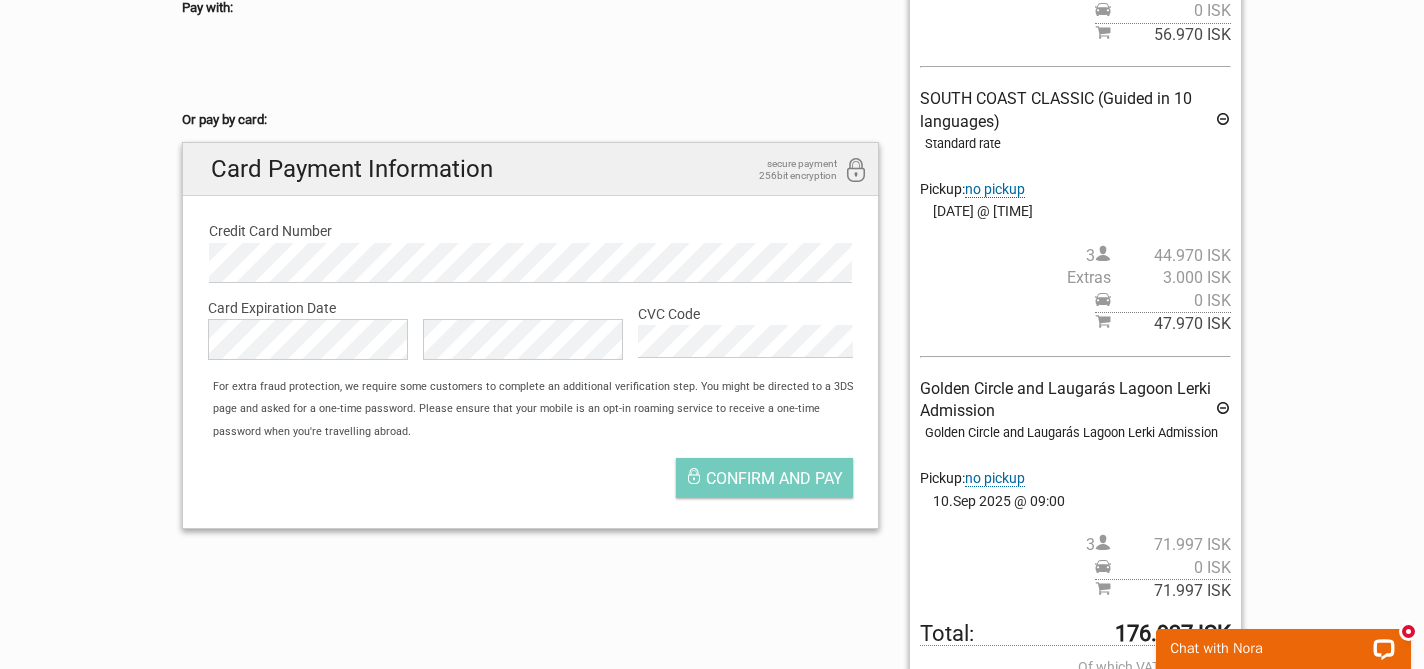 scroll, scrollTop: 560, scrollLeft: 0, axis: vertical 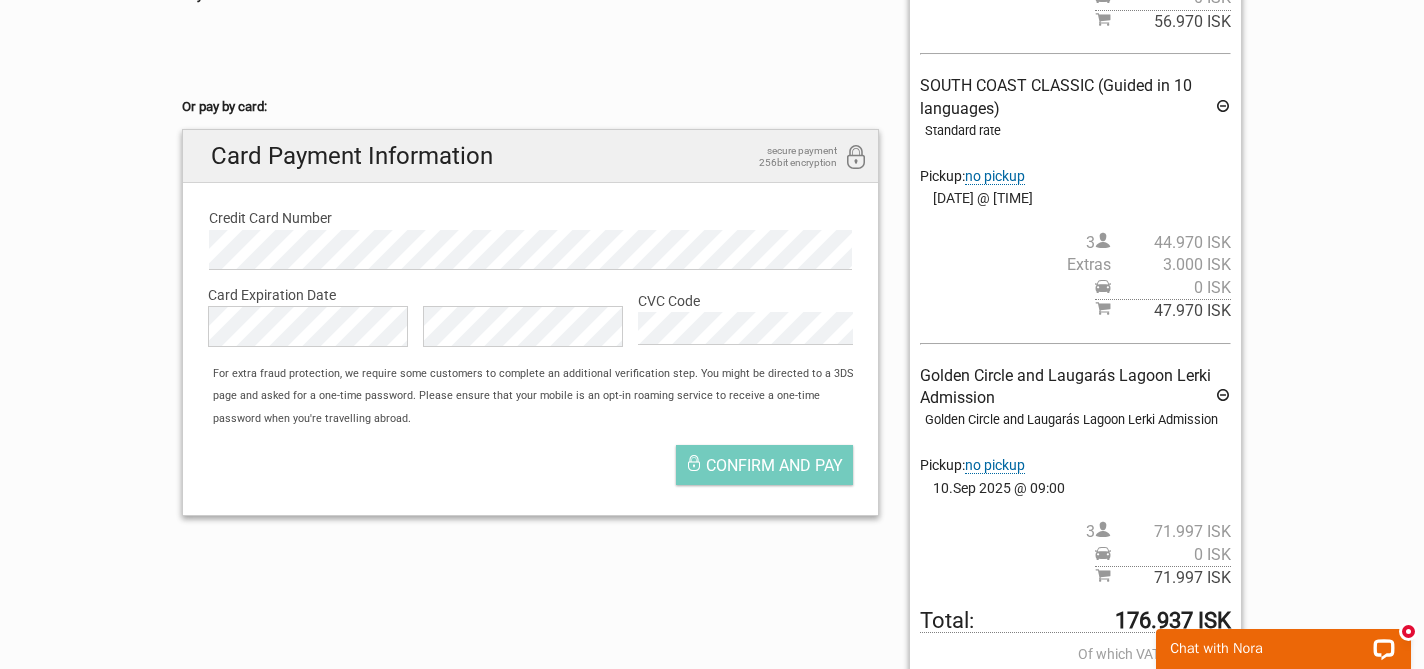 click on "no pickup" at bounding box center (995, 465) 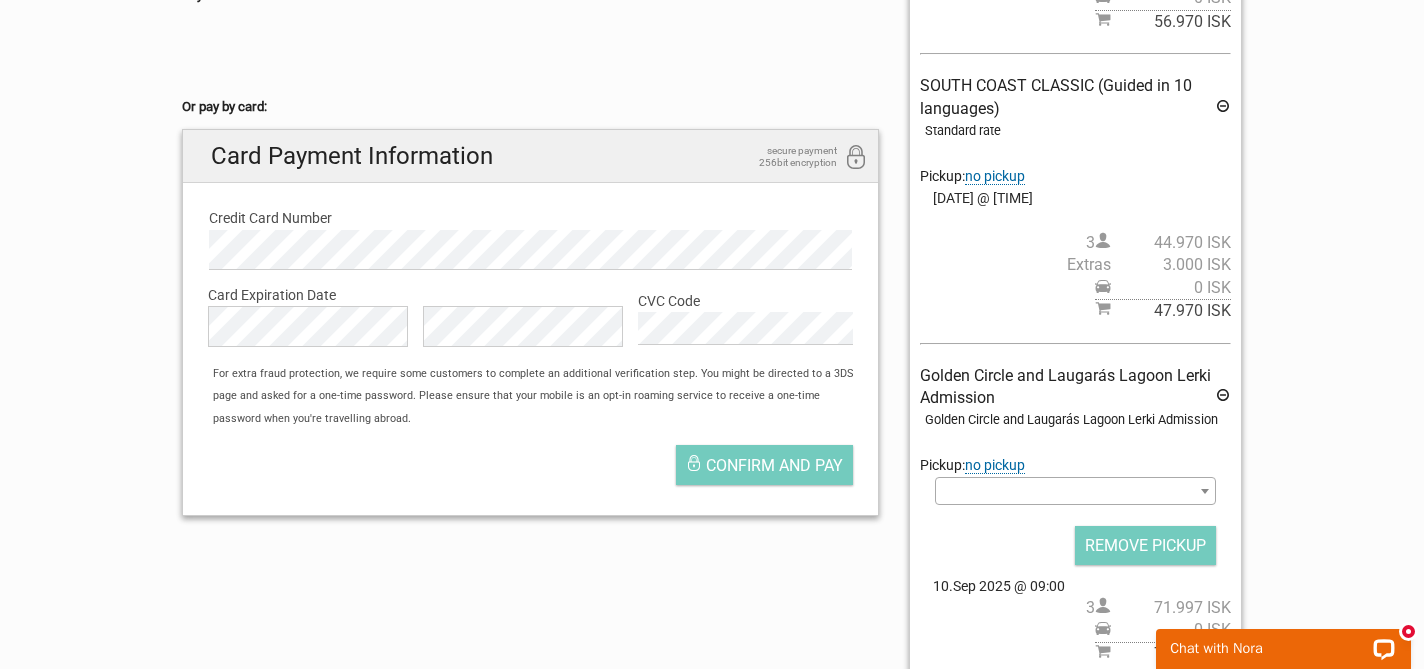 click at bounding box center [1205, 491] 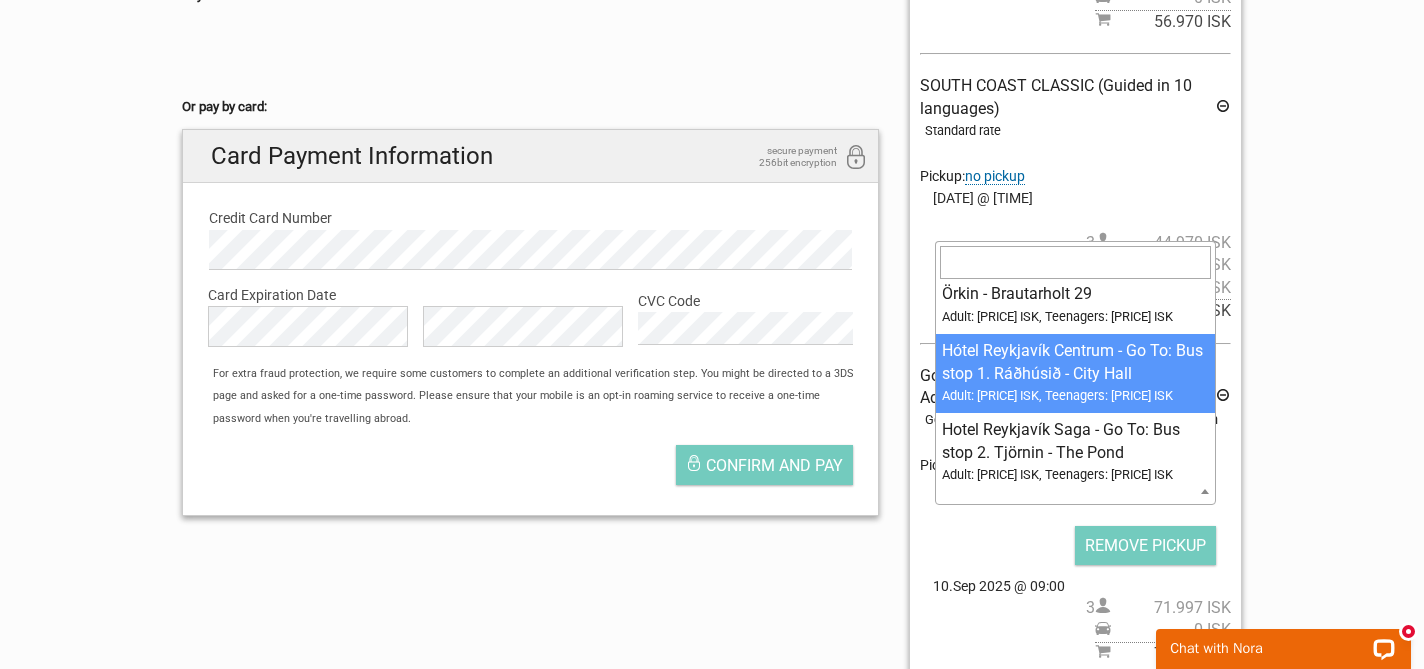 scroll, scrollTop: 8956, scrollLeft: 0, axis: vertical 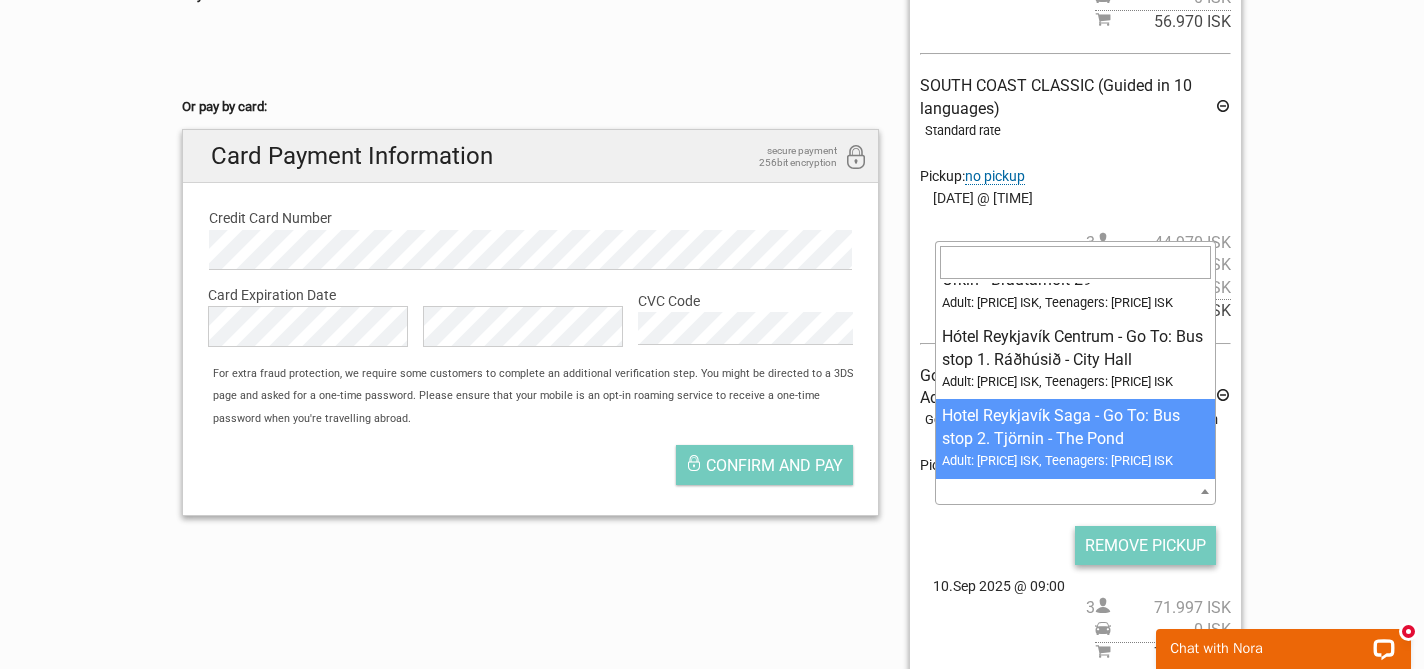 click on "REMOVE PICKUP" at bounding box center (1145, 545) 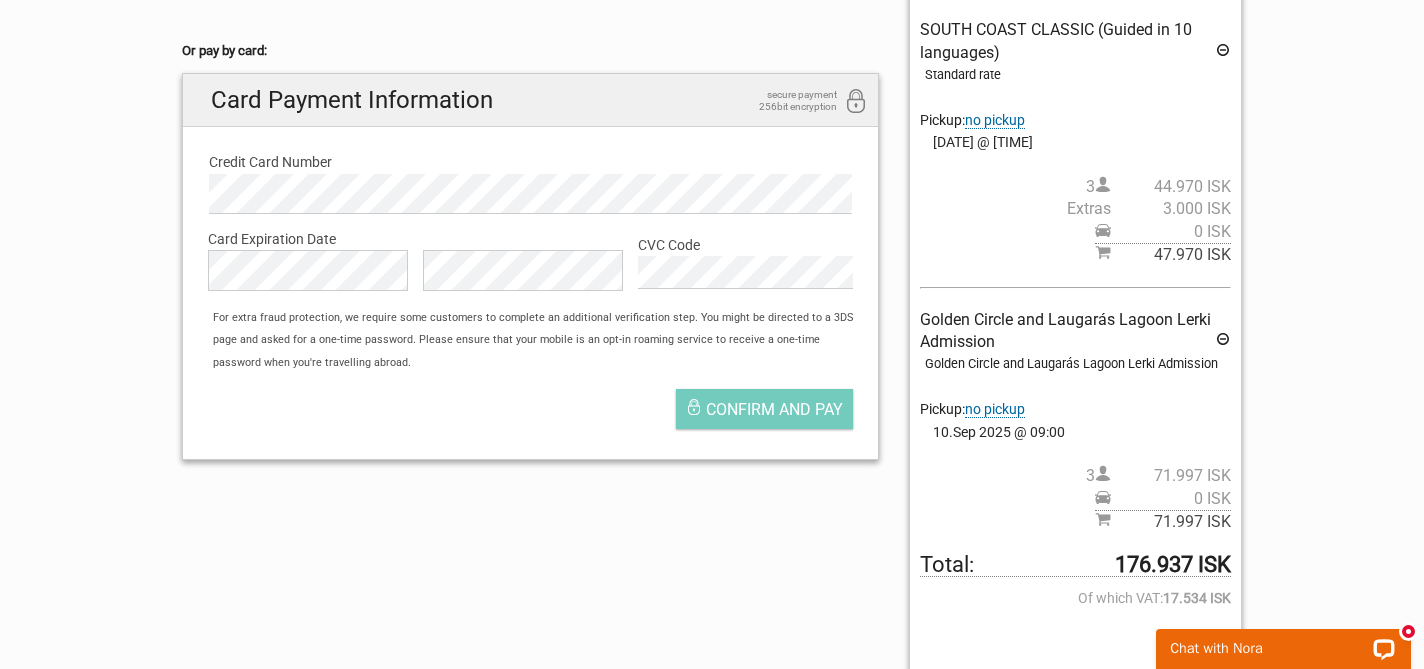 scroll, scrollTop: 609, scrollLeft: 0, axis: vertical 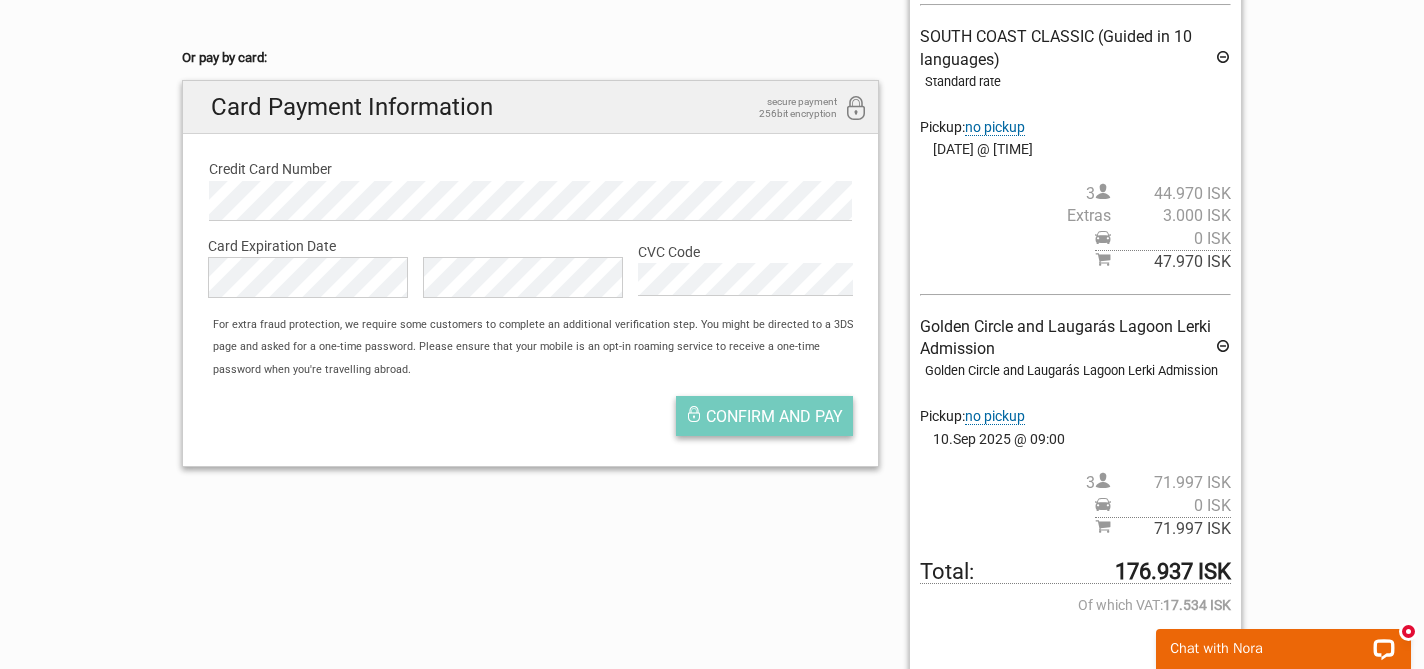 click on "Confirm and pay" at bounding box center (774, 416) 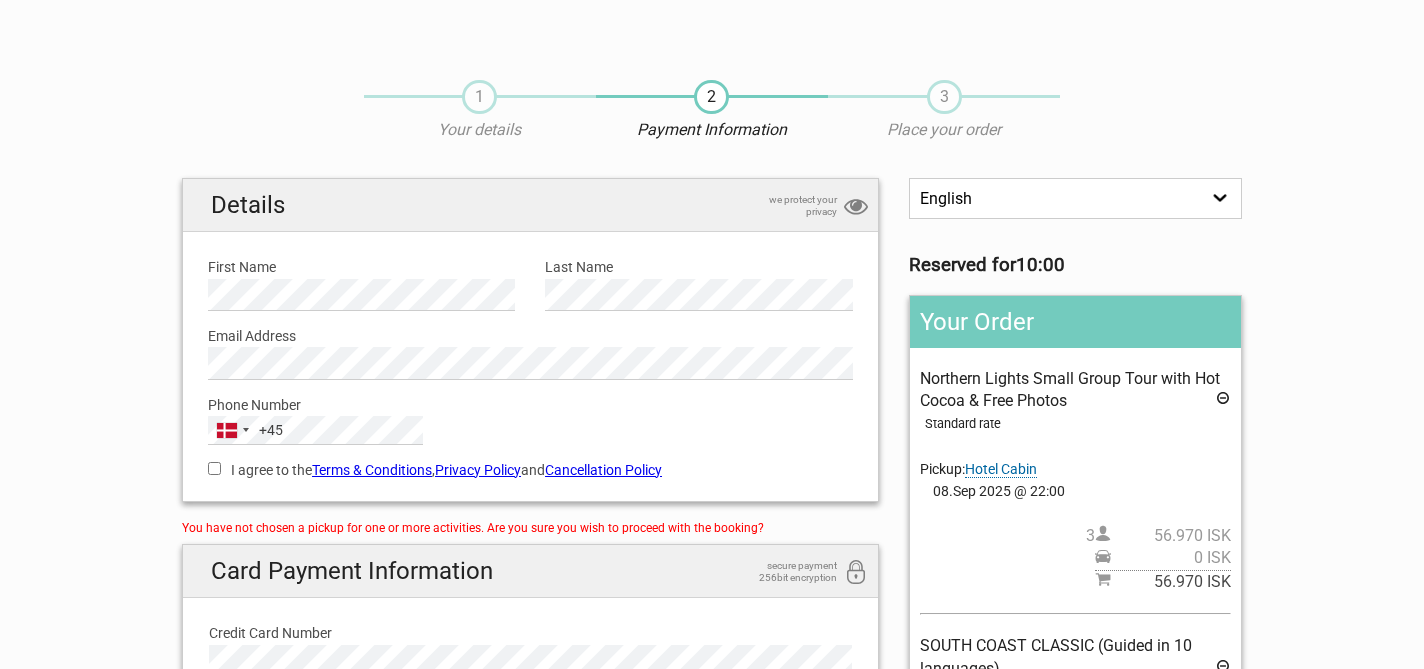 scroll, scrollTop: 0, scrollLeft: 0, axis: both 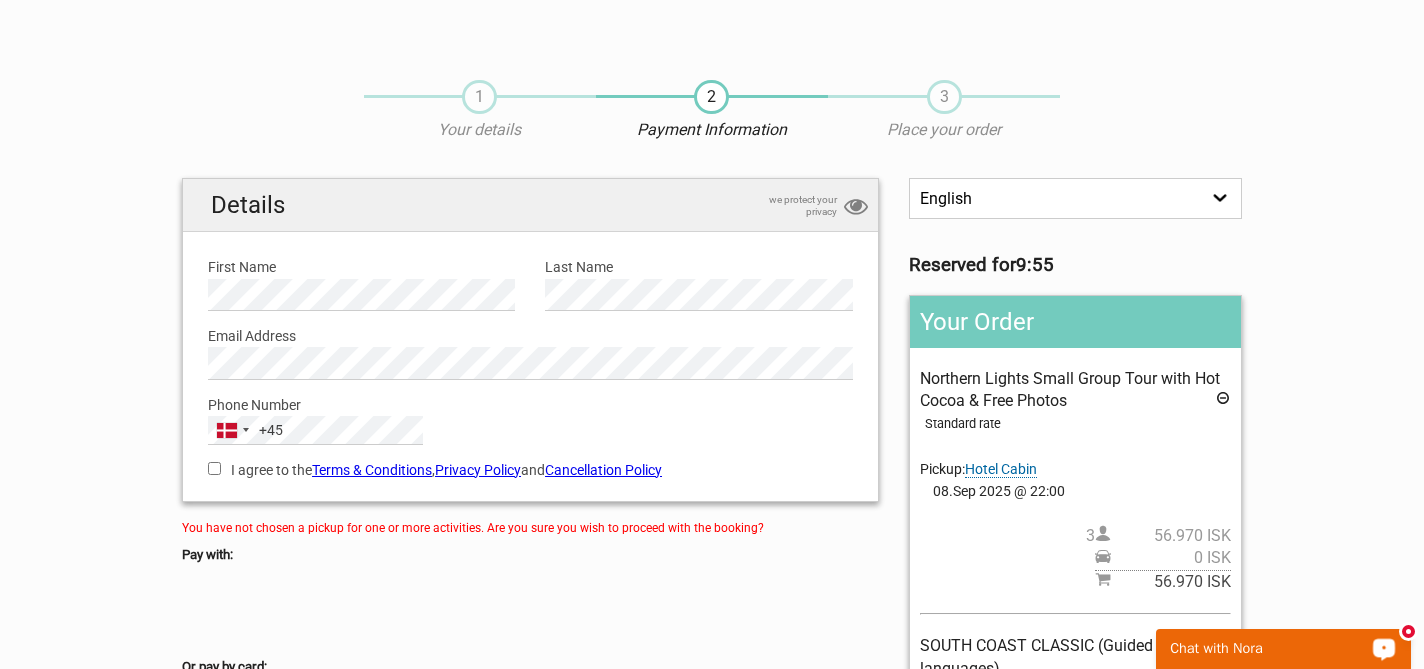 click on "Chat with Nora" at bounding box center [1270, 649] 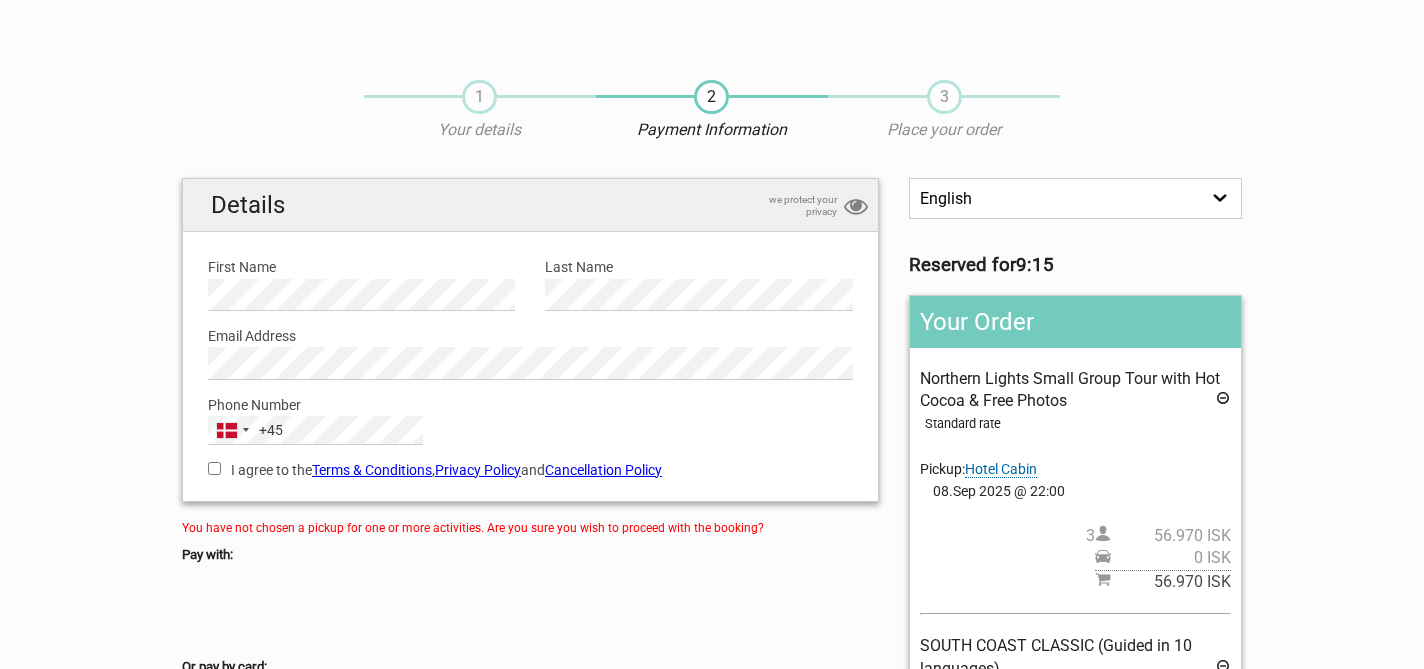 click at bounding box center (530, 611) 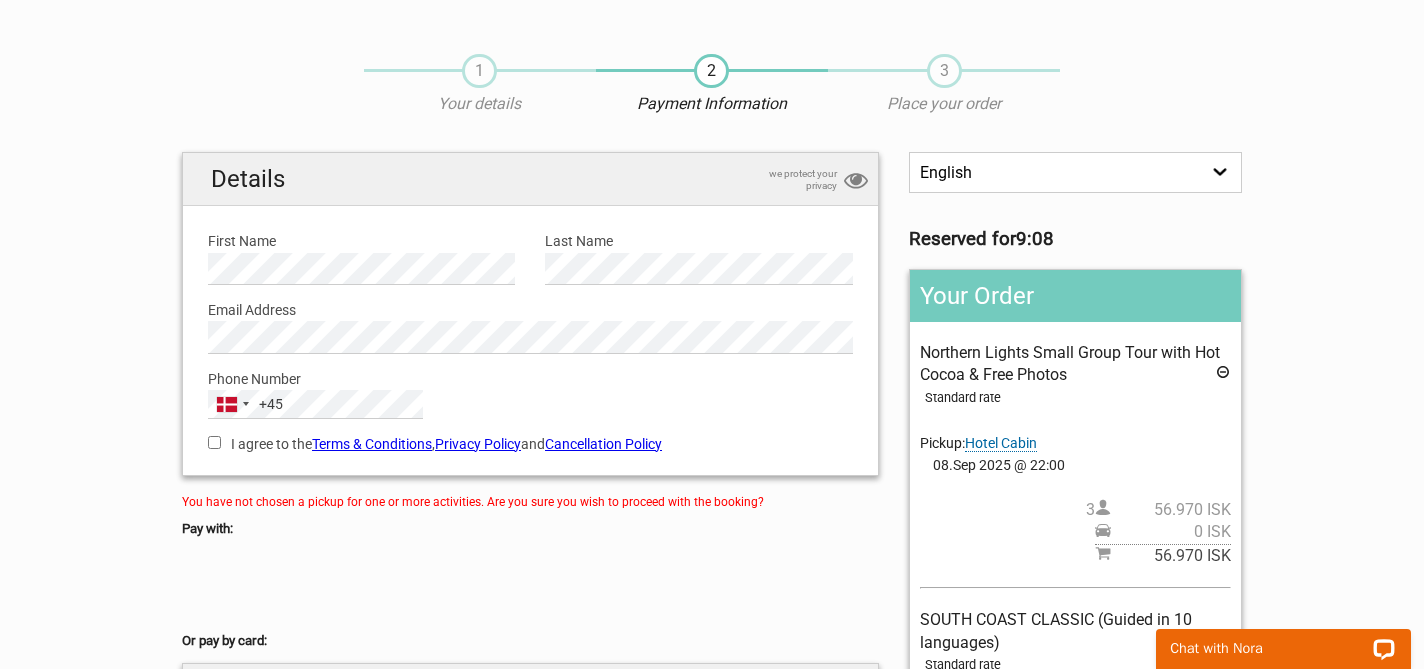 scroll, scrollTop: 0, scrollLeft: 0, axis: both 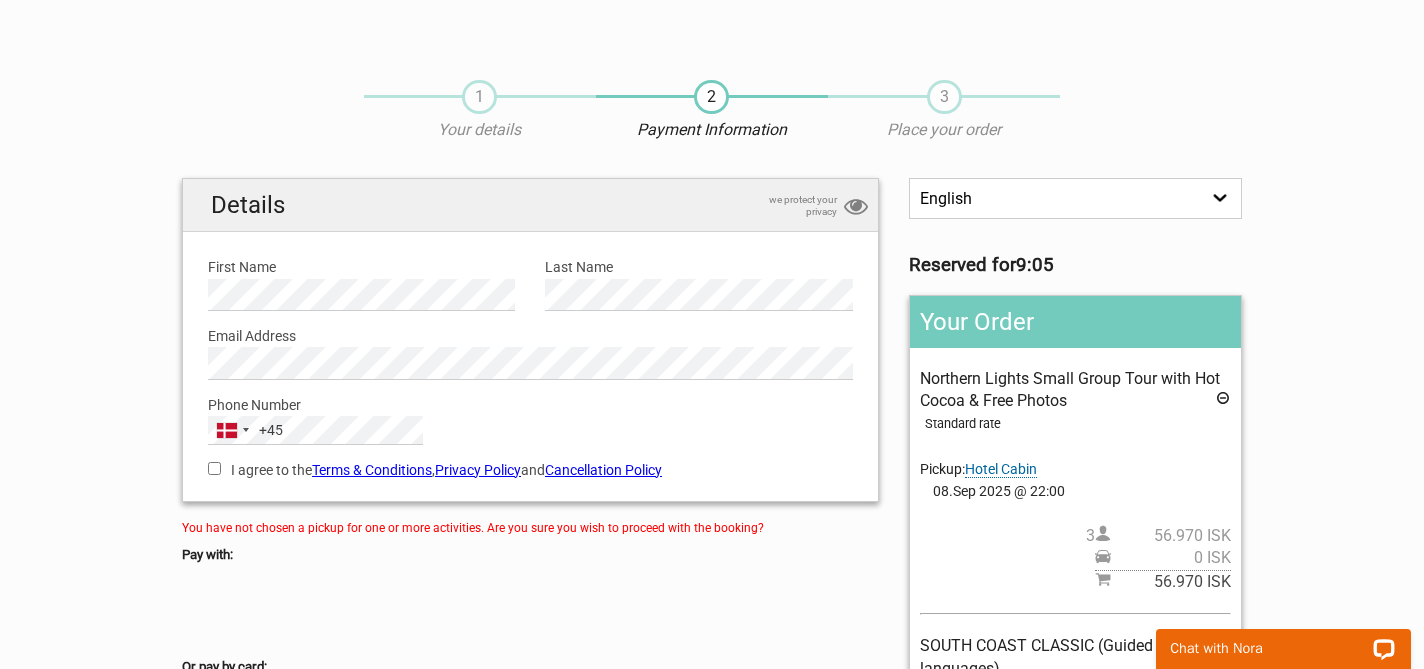 click on "English
Español
Deutsch" at bounding box center (1075, 198) 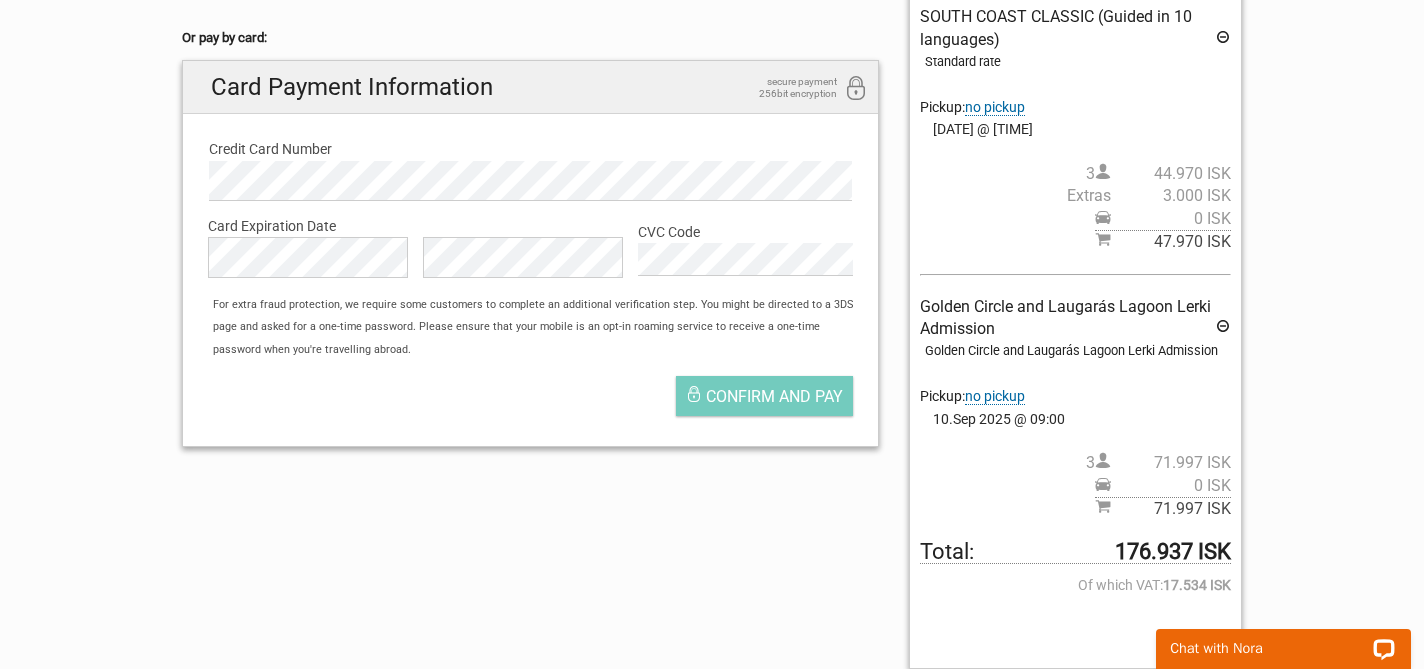 scroll, scrollTop: 624, scrollLeft: 0, axis: vertical 